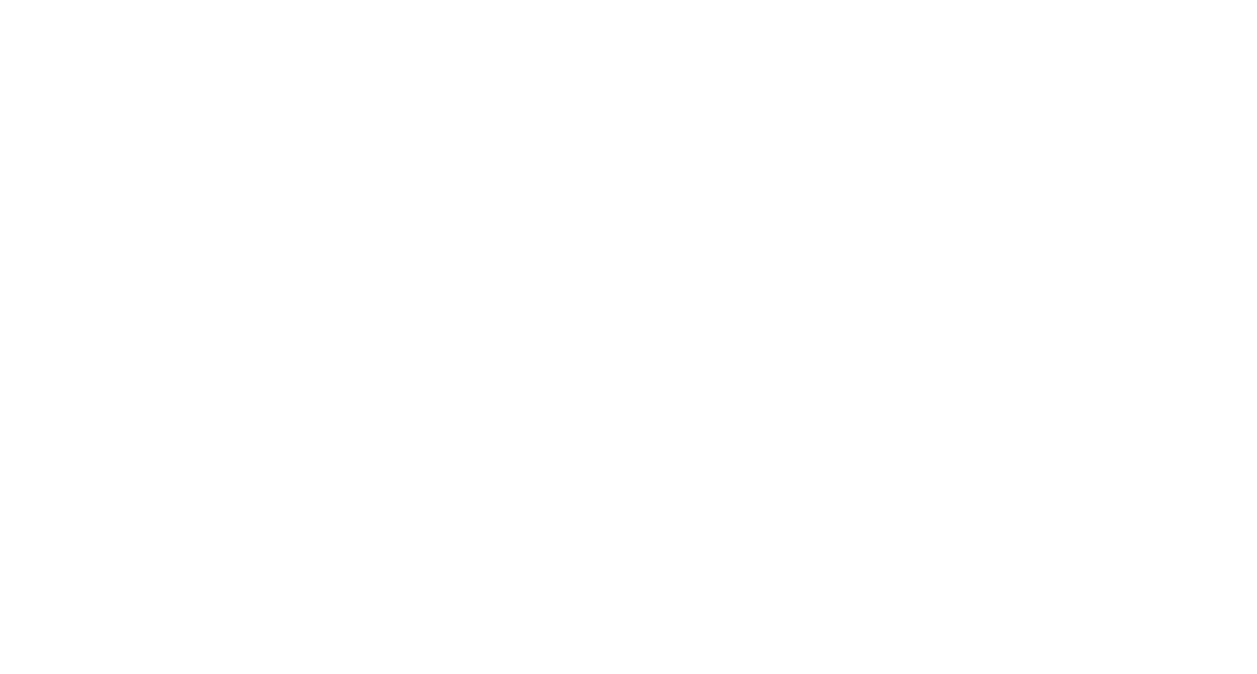 scroll, scrollTop: 0, scrollLeft: 0, axis: both 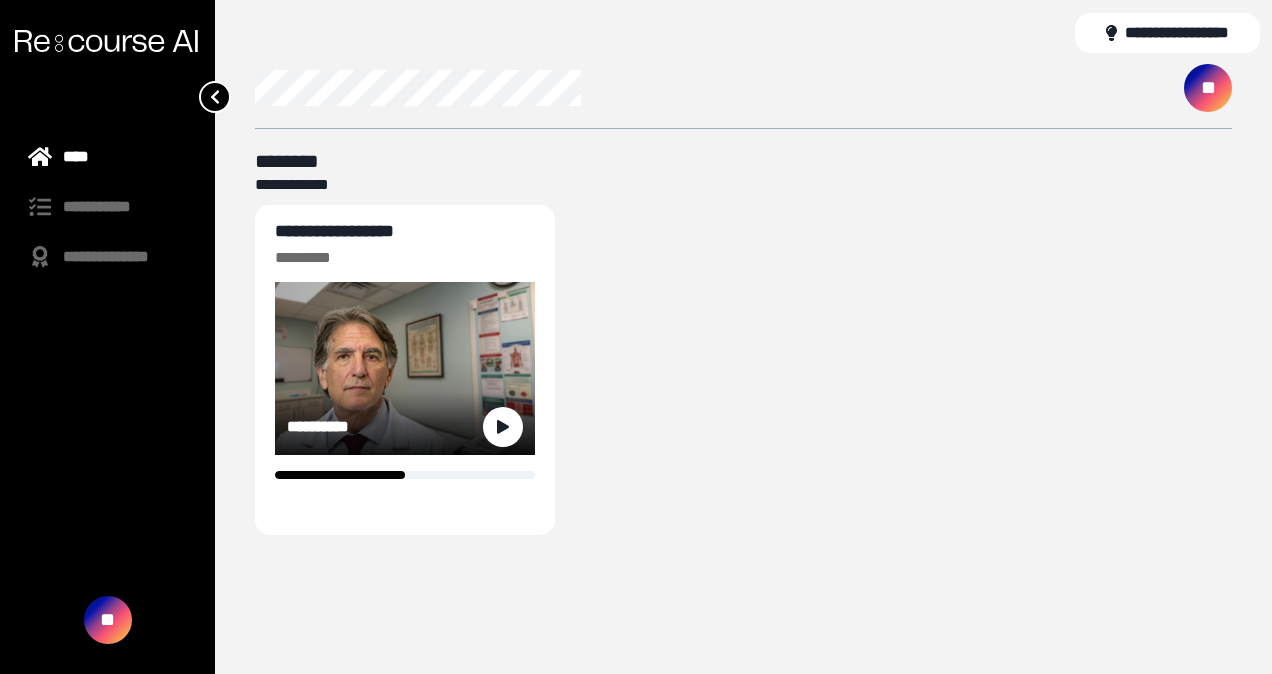 click on "**********" at bounding box center [324, 427] 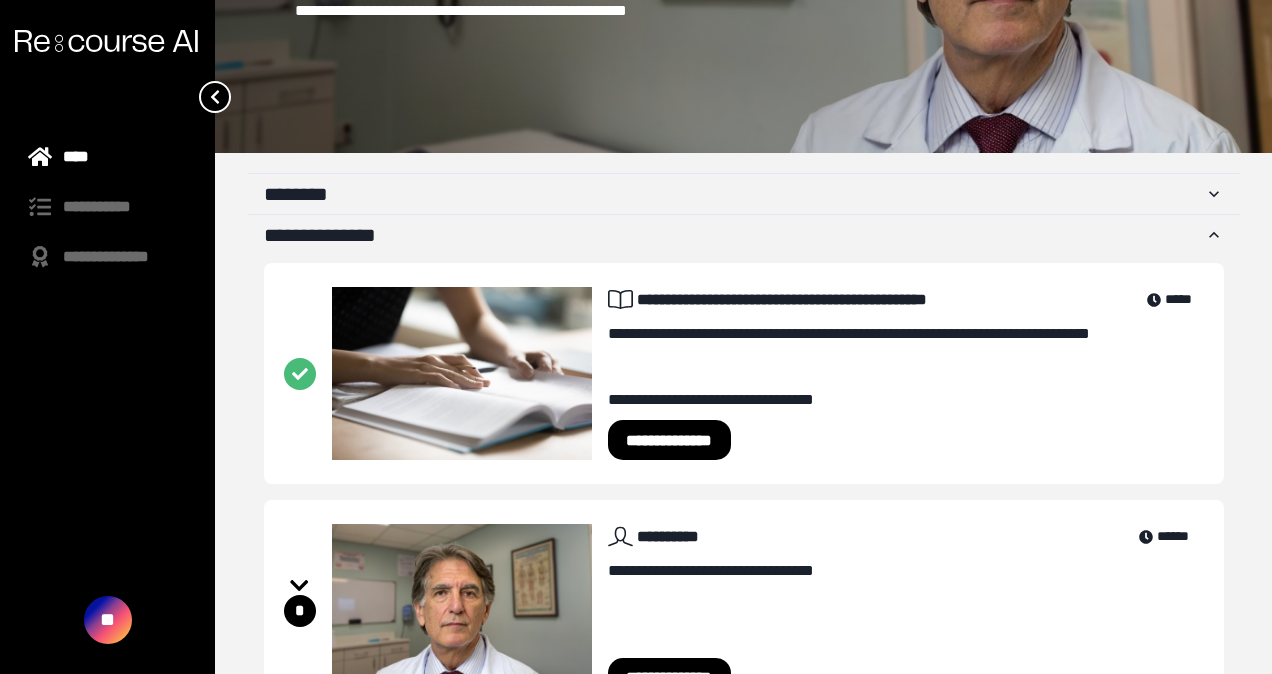 scroll, scrollTop: 319, scrollLeft: 0, axis: vertical 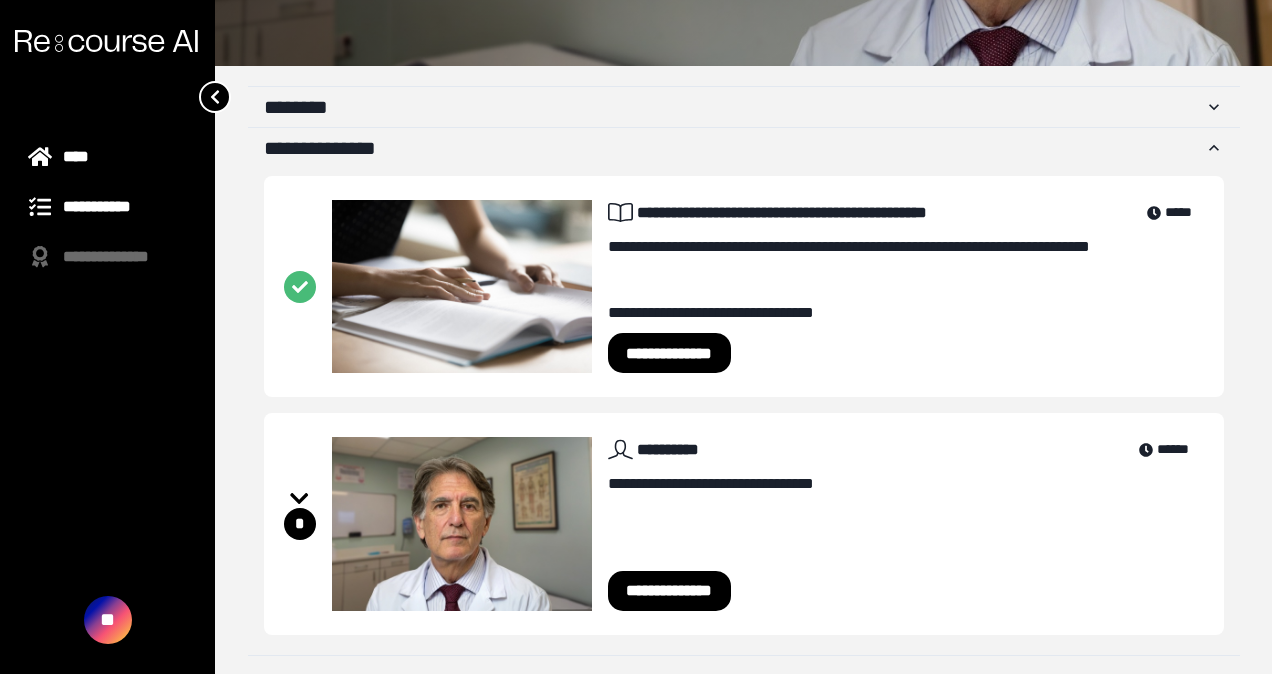 click on "**********" at bounding box center (107, 207) 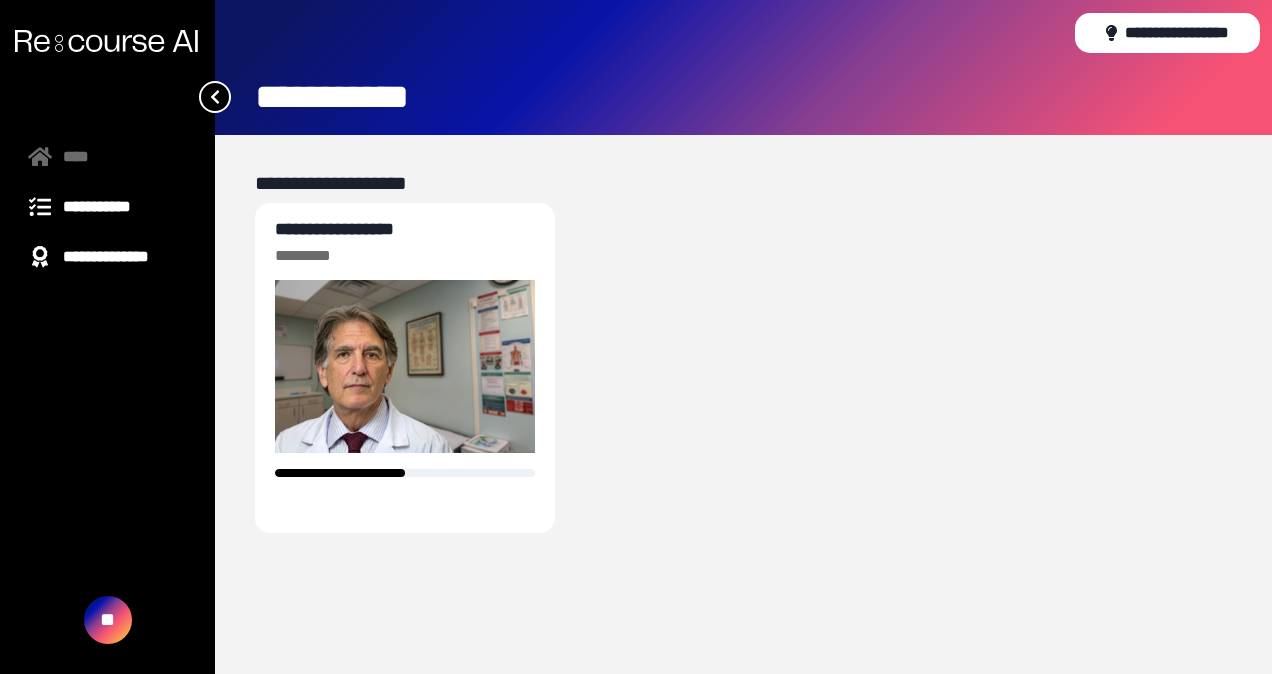 click on "**********" at bounding box center (107, 257) 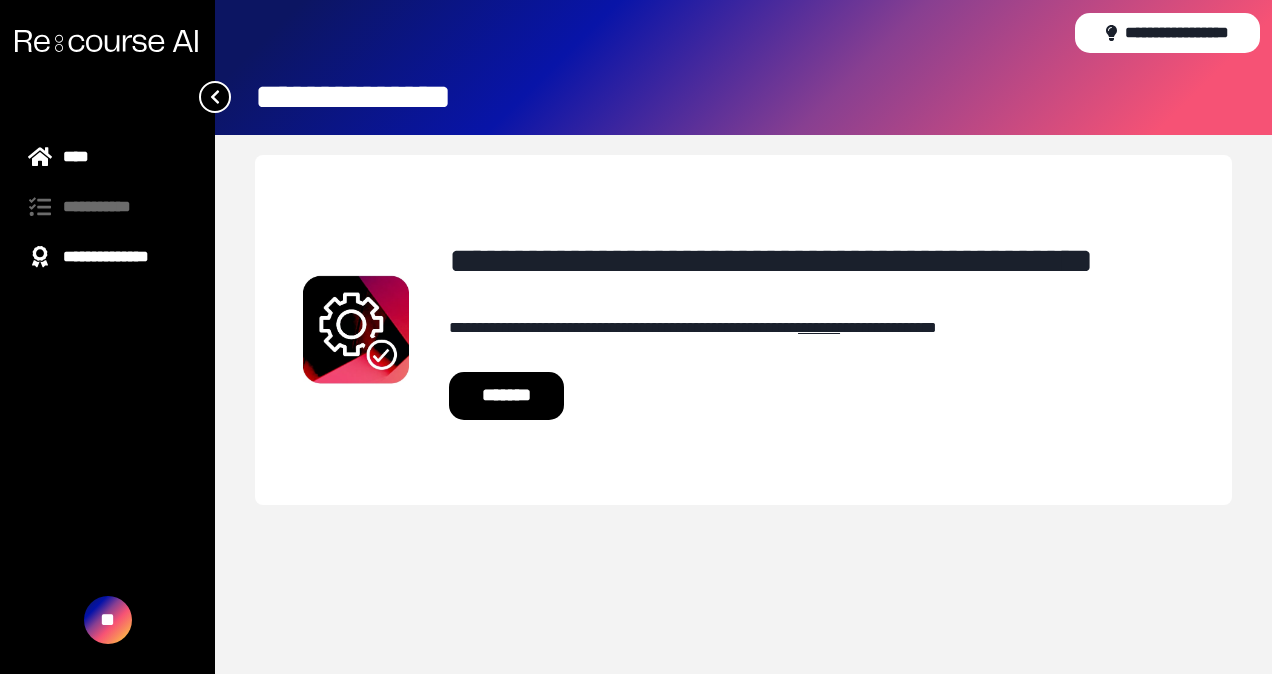 click on "****" at bounding box center [107, 157] 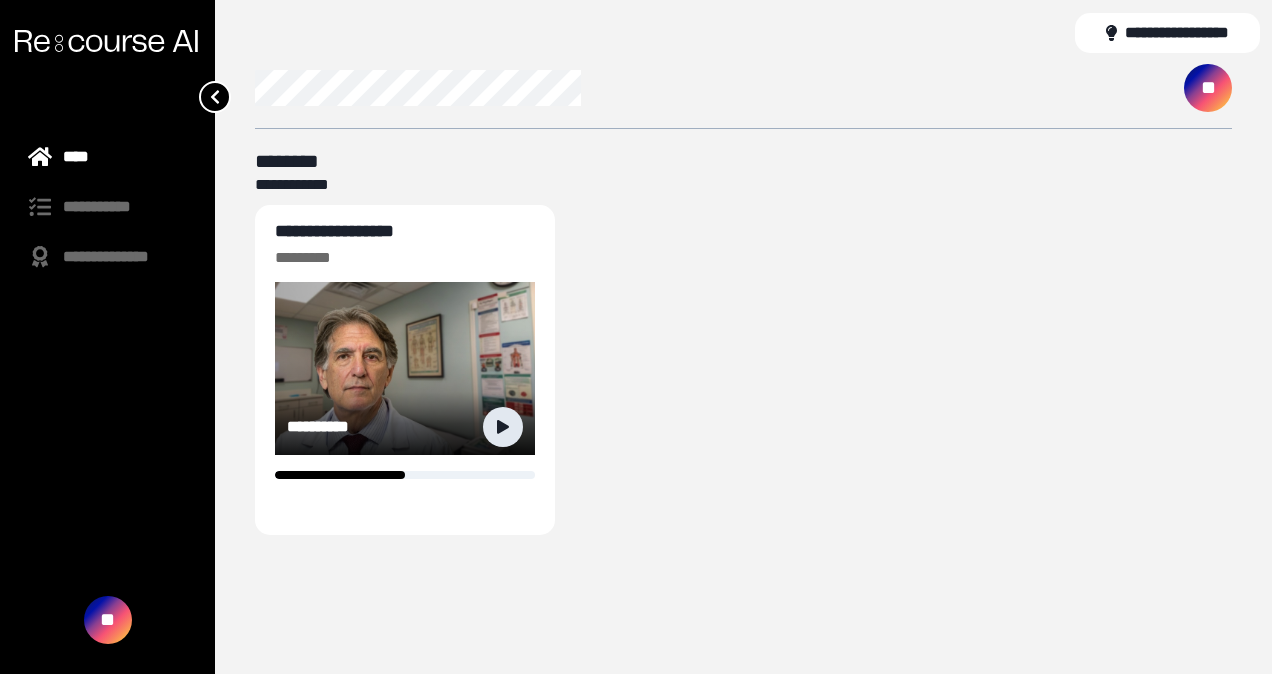 click 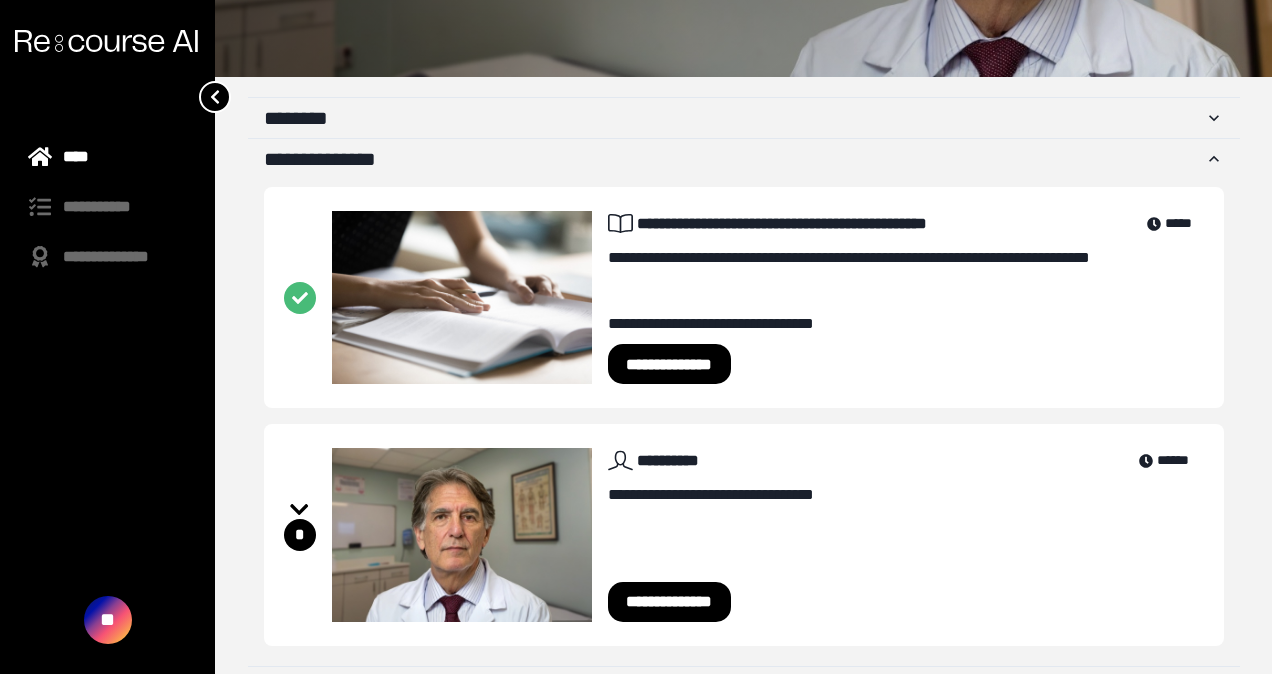 scroll, scrollTop: 319, scrollLeft: 0, axis: vertical 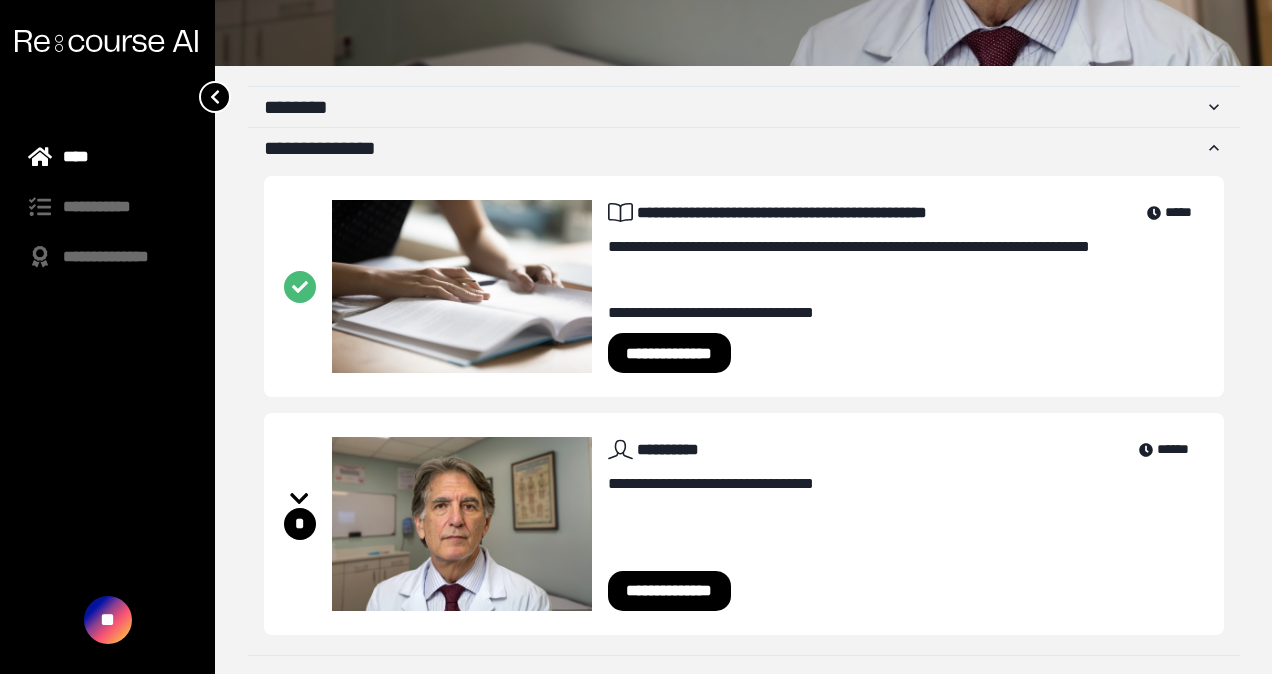 click on "**********" at bounding box center [670, 591] 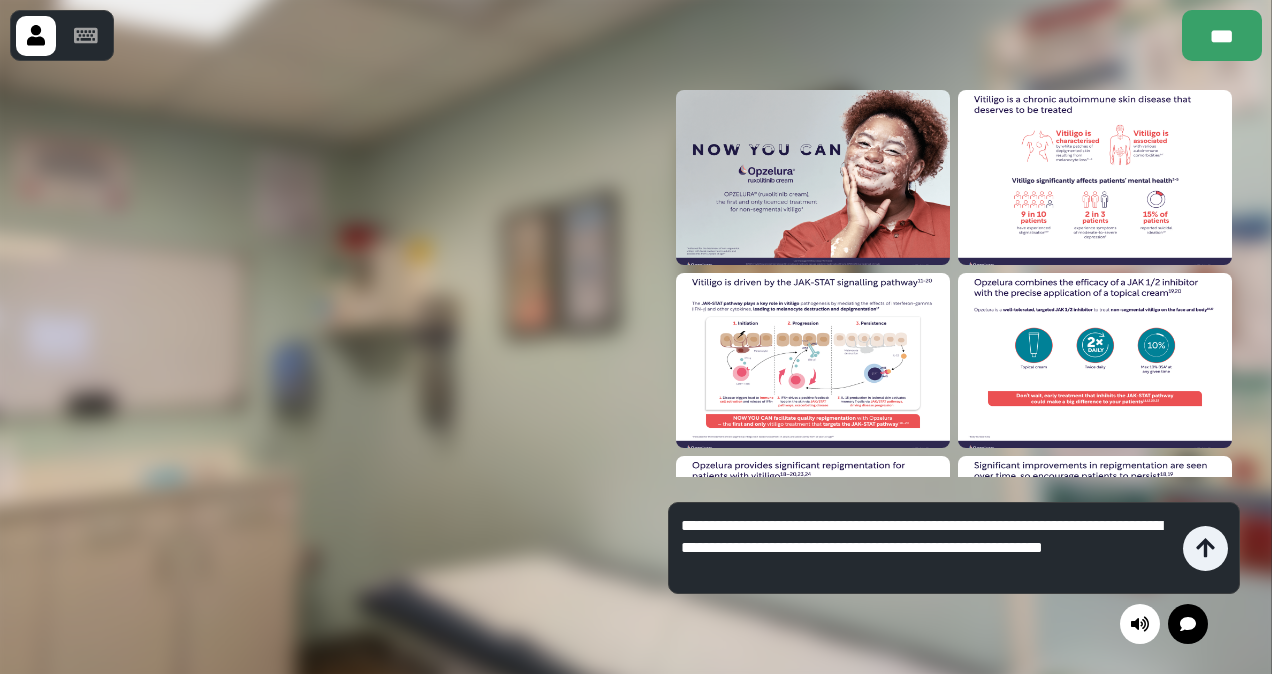 type on "**********" 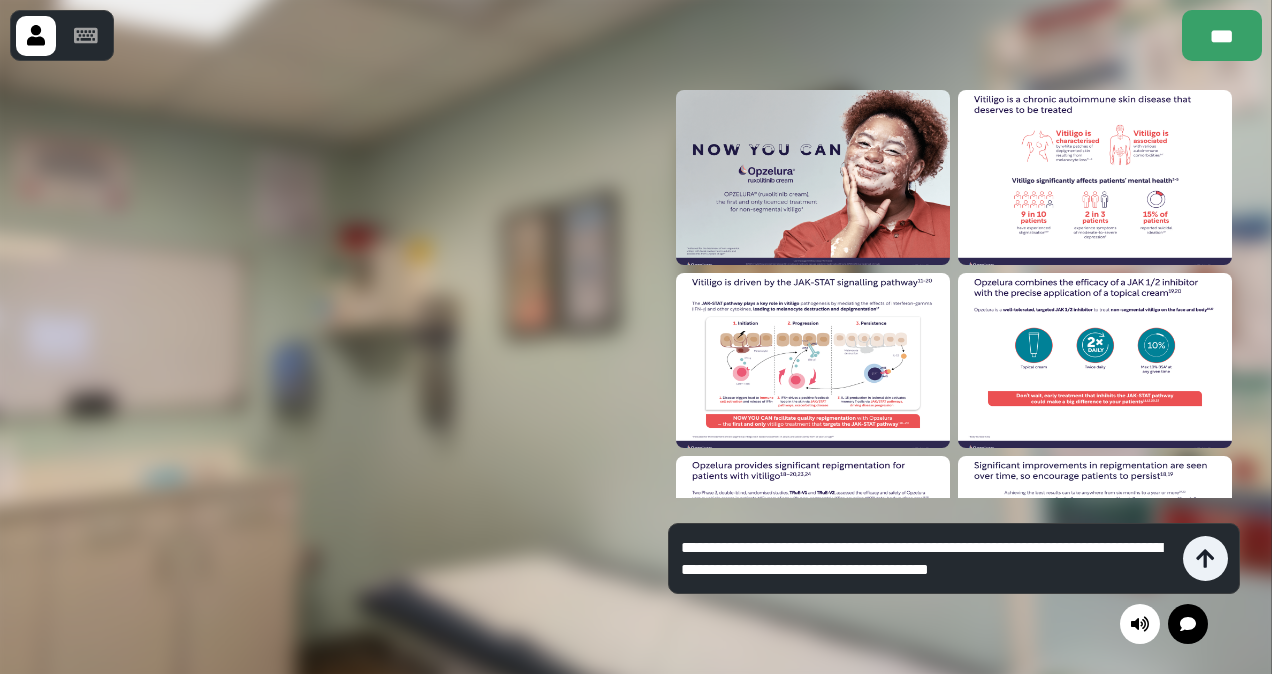 click on "**********" at bounding box center [927, 559] 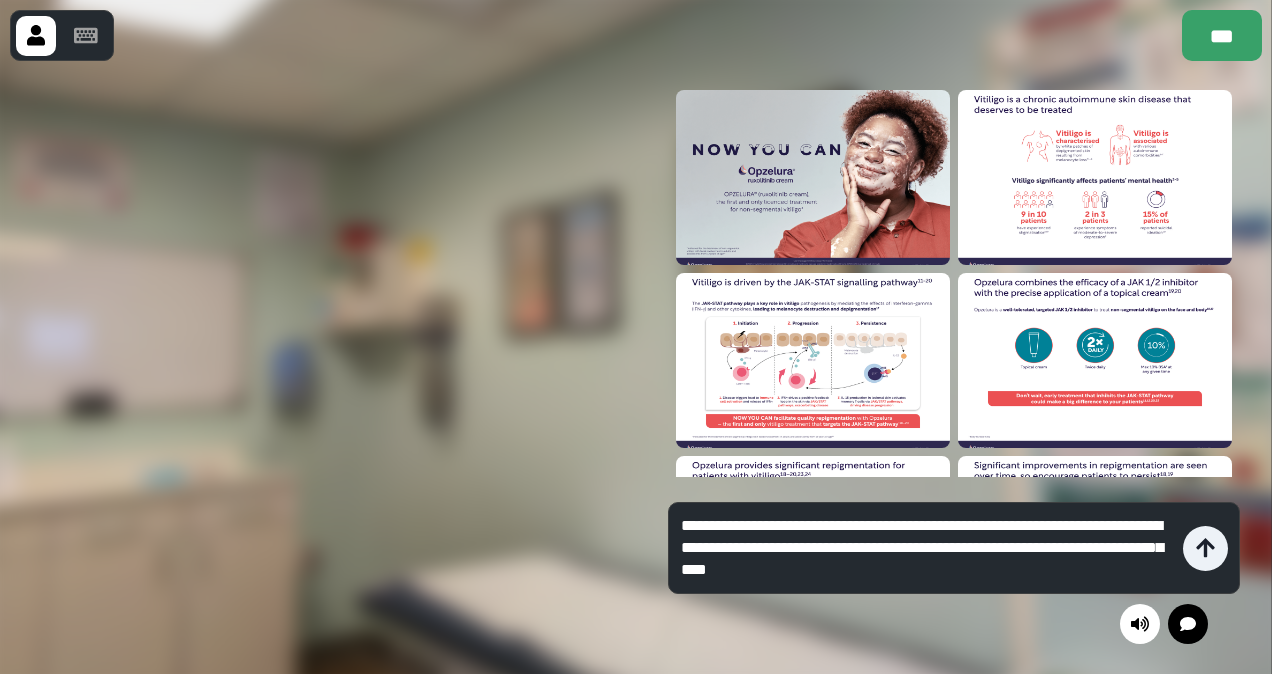 type on "**********" 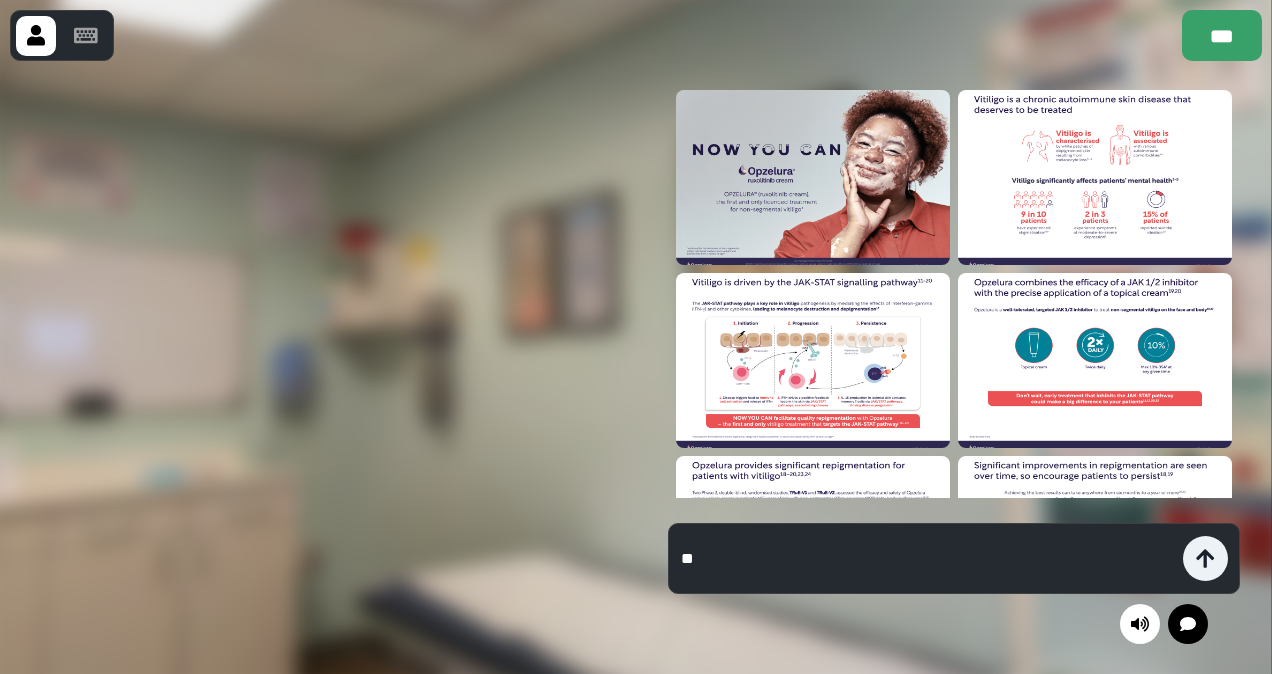 type on "*" 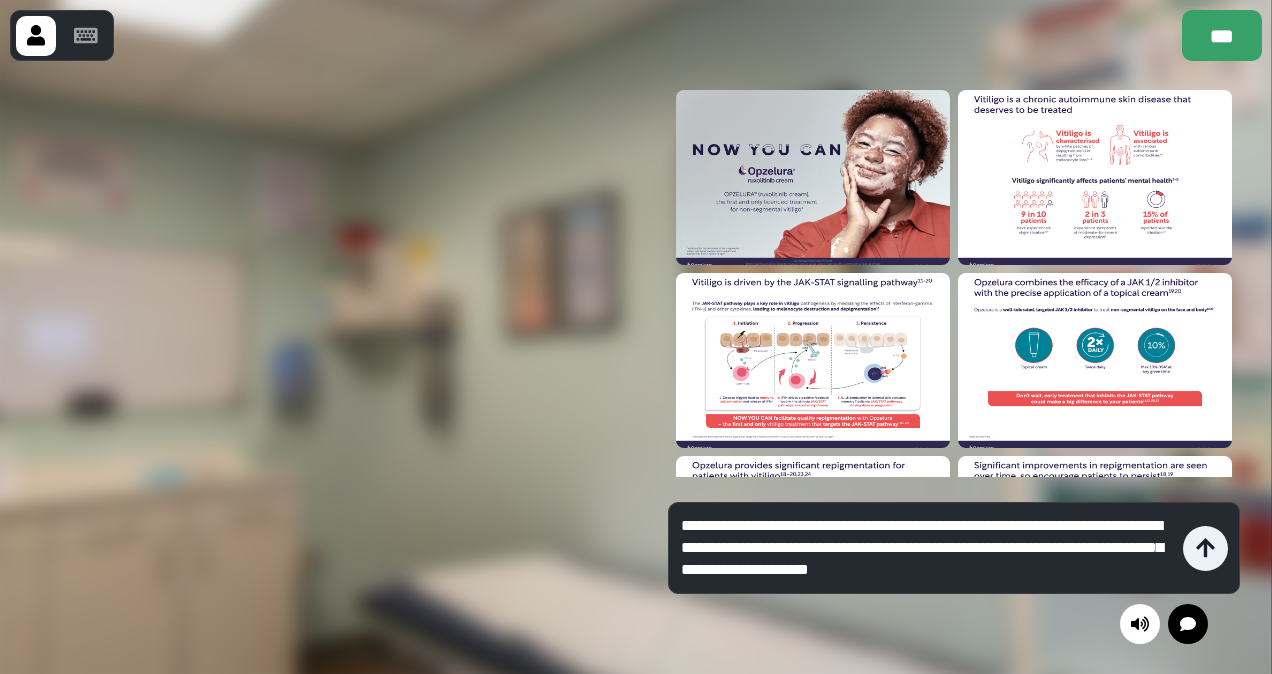 type on "**********" 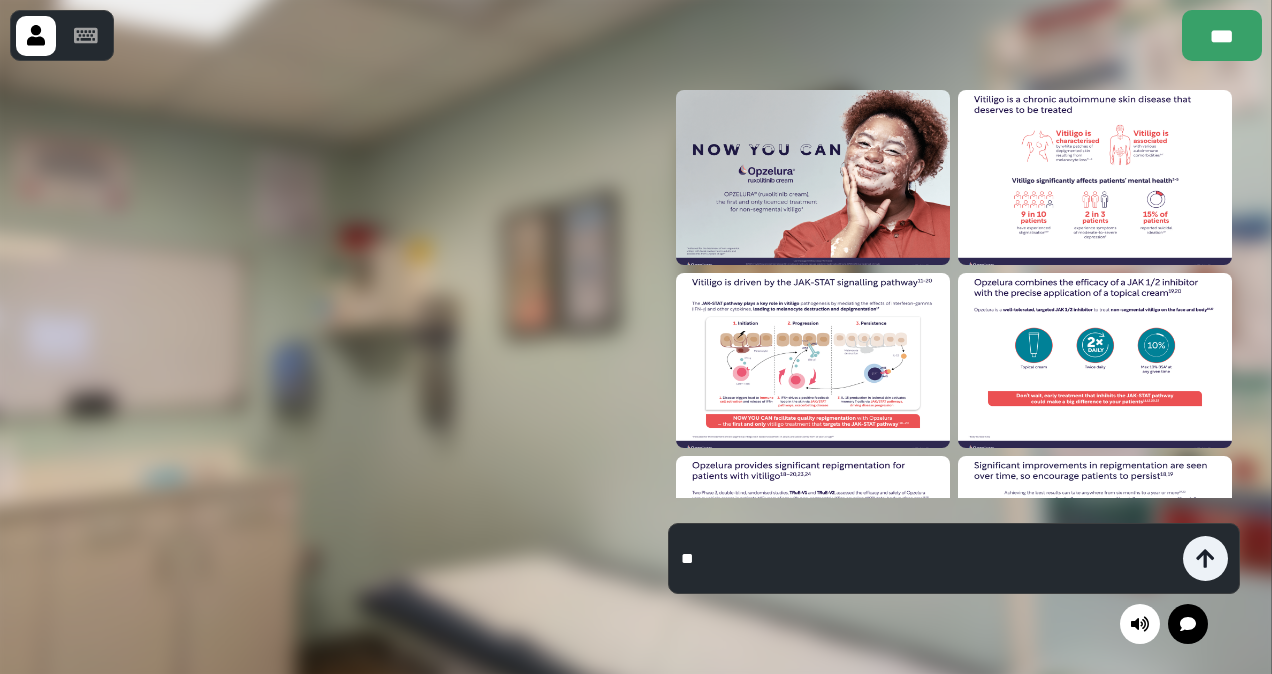 type on "*" 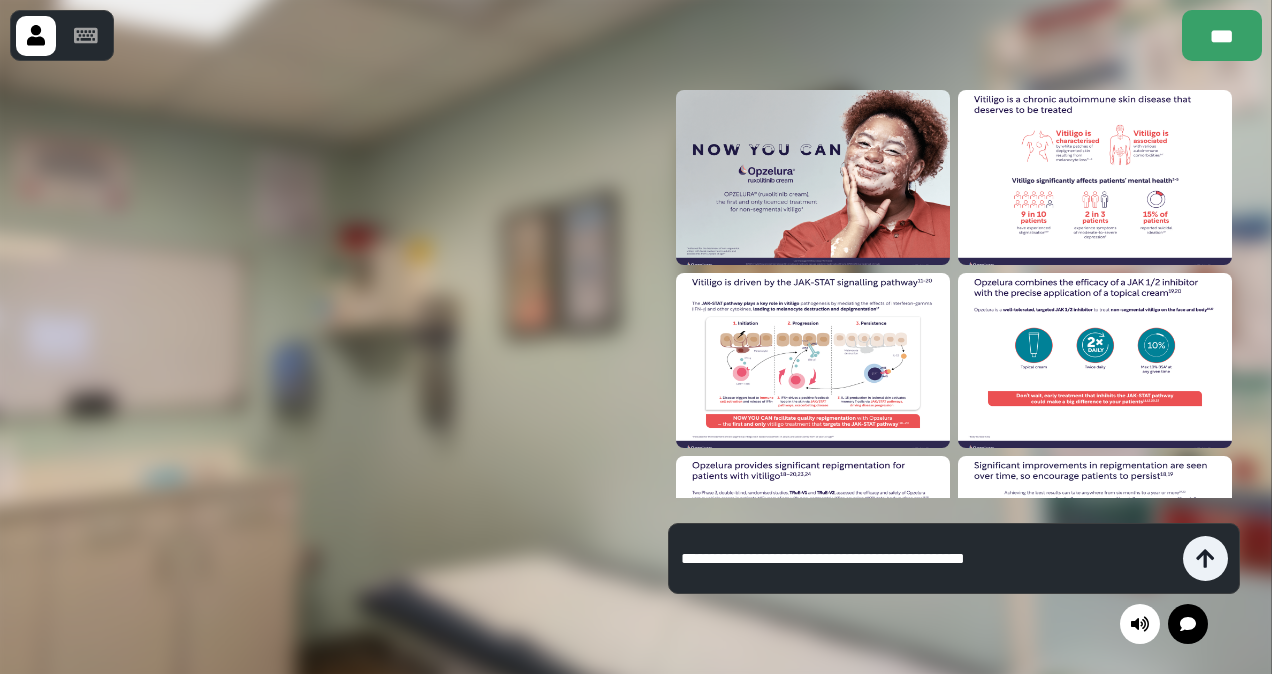 type on "**********" 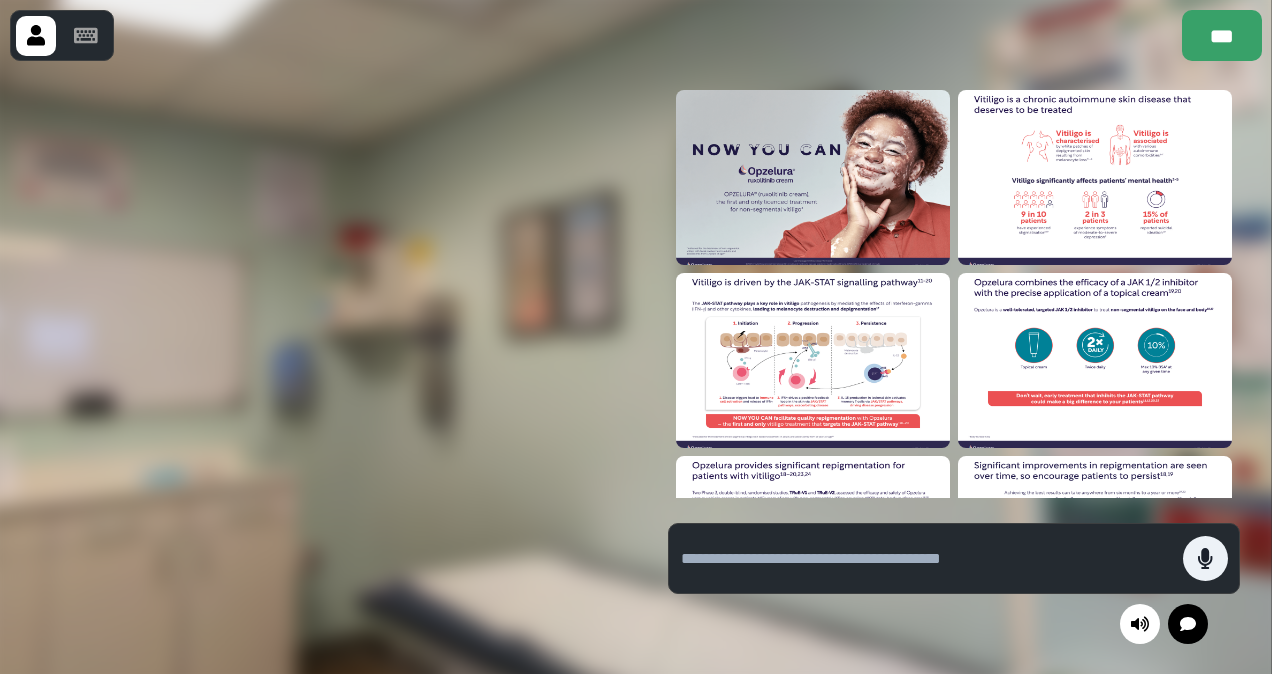 drag, startPoint x: 412, startPoint y: 11, endPoint x: 252, endPoint y: 203, distance: 249.928 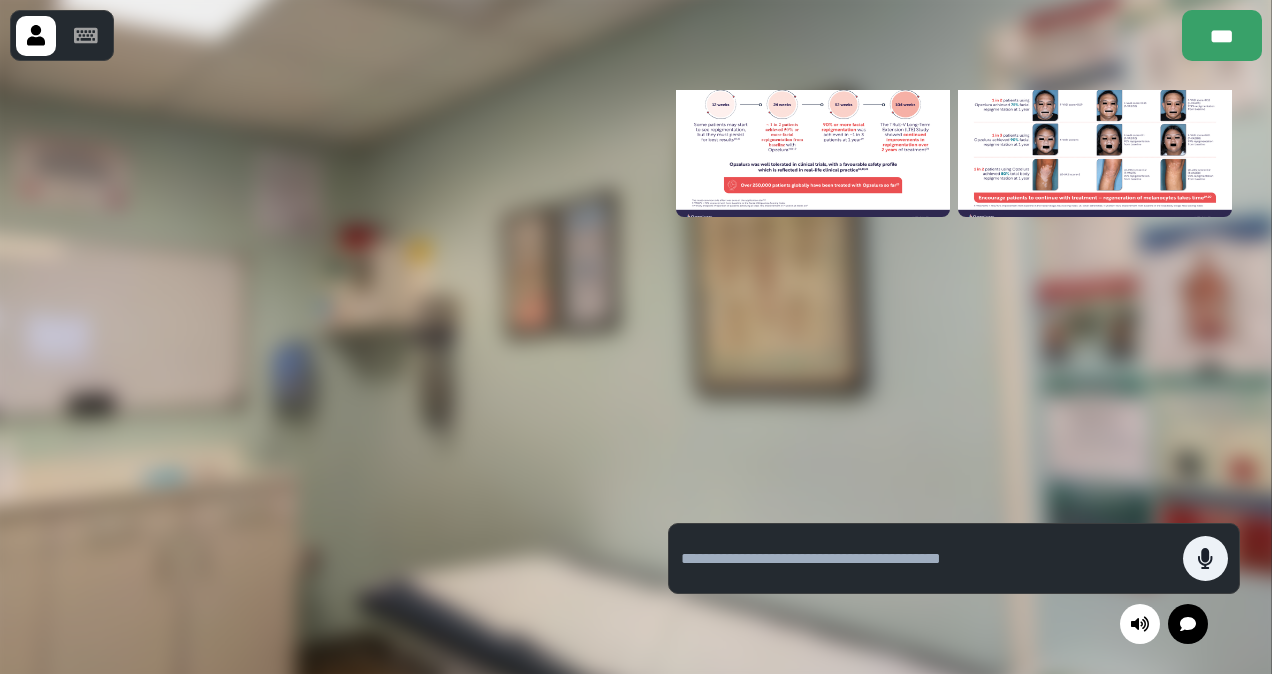 scroll, scrollTop: 417, scrollLeft: 0, axis: vertical 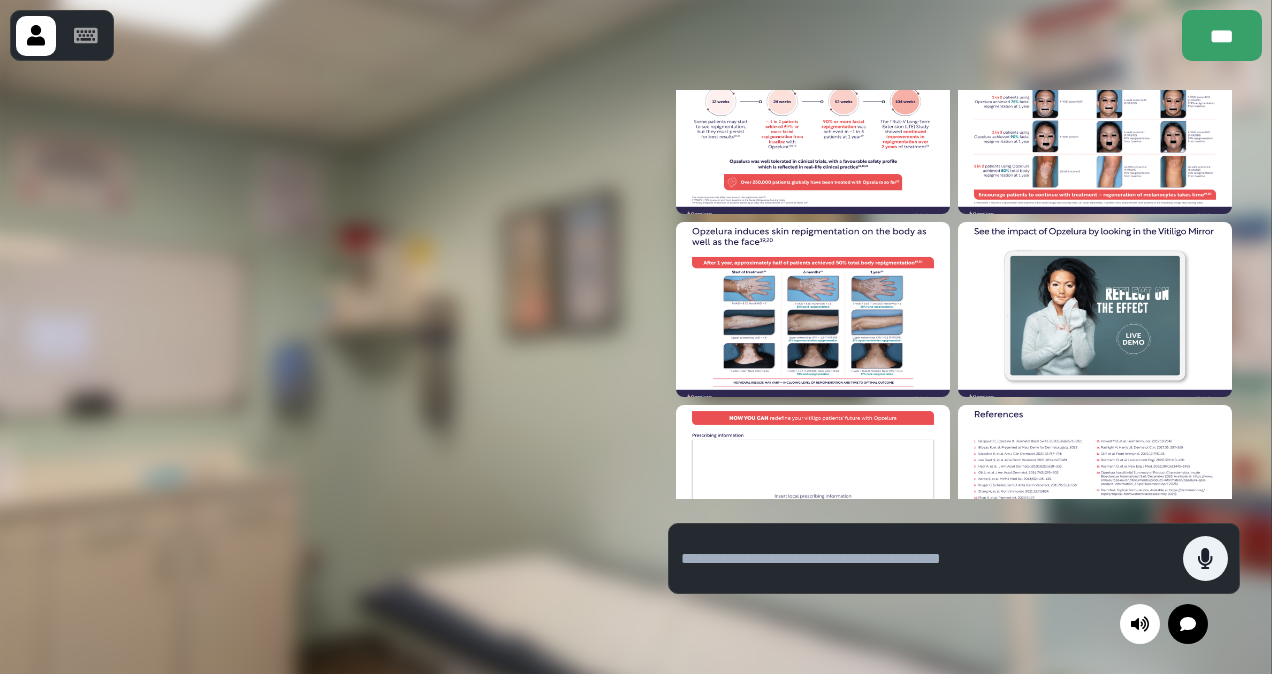click at bounding box center (927, 559) 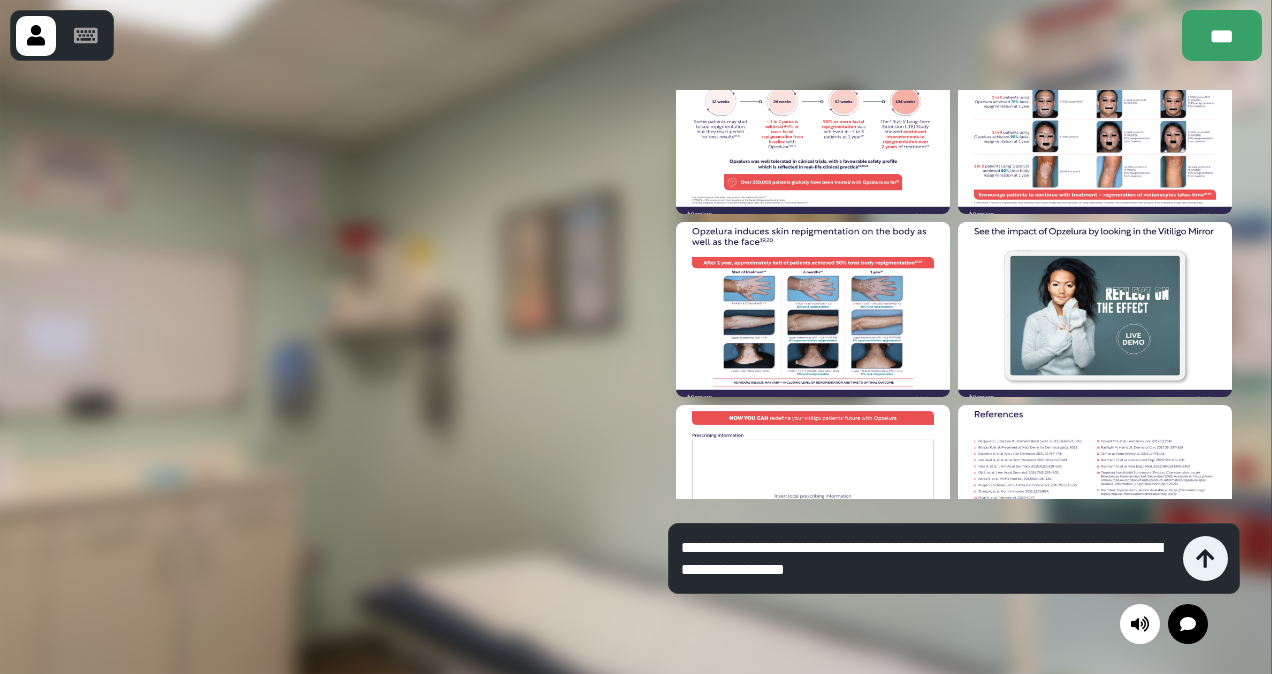 drag, startPoint x: 878, startPoint y: 544, endPoint x: 888, endPoint y: 548, distance: 10.770329 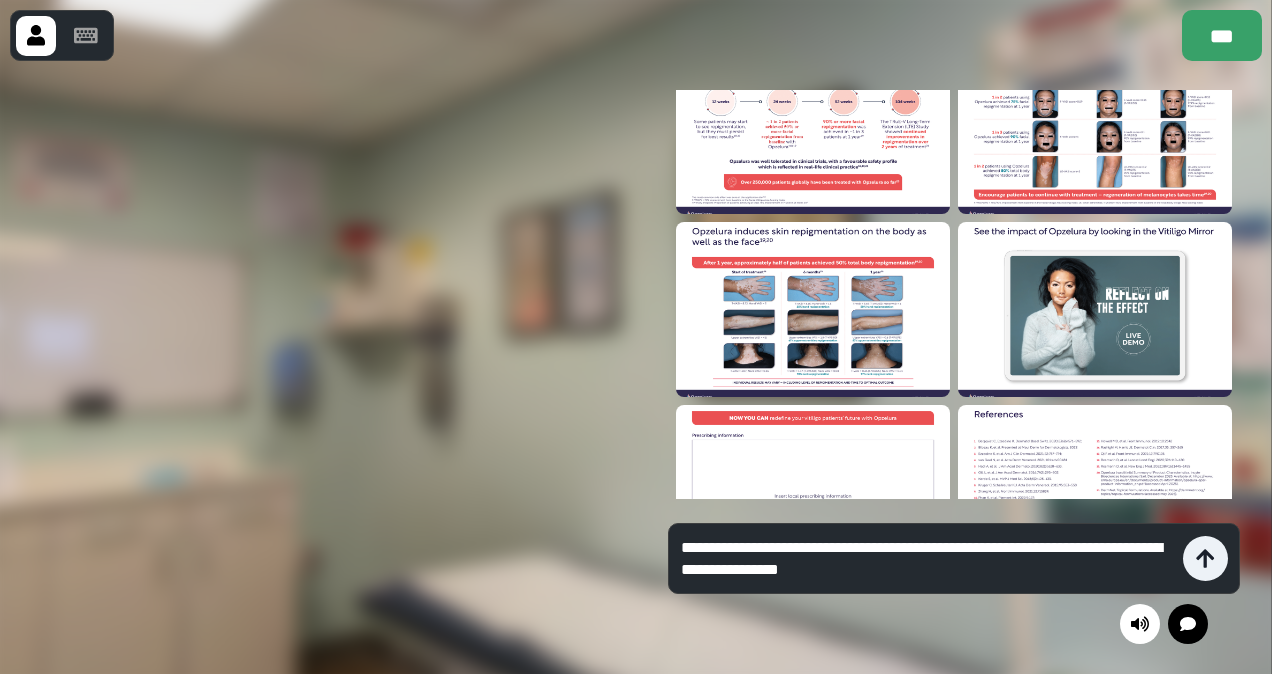 click on "**********" at bounding box center [927, 559] 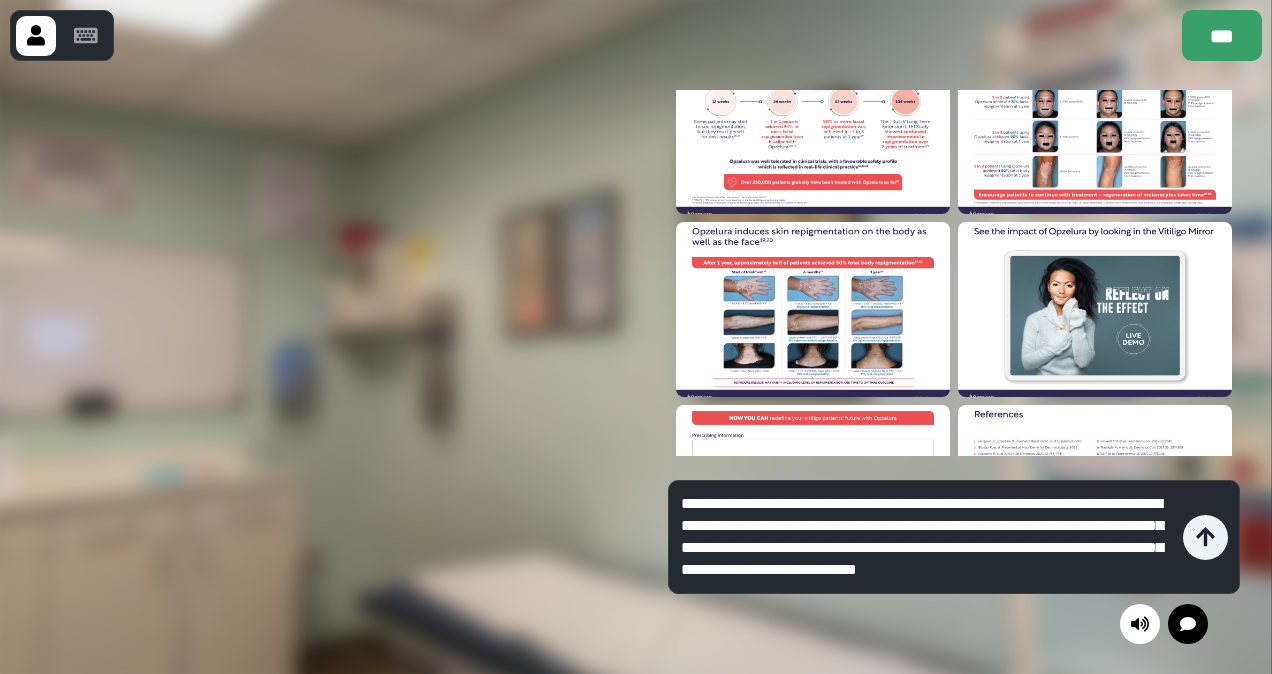 scroll, scrollTop: 20, scrollLeft: 0, axis: vertical 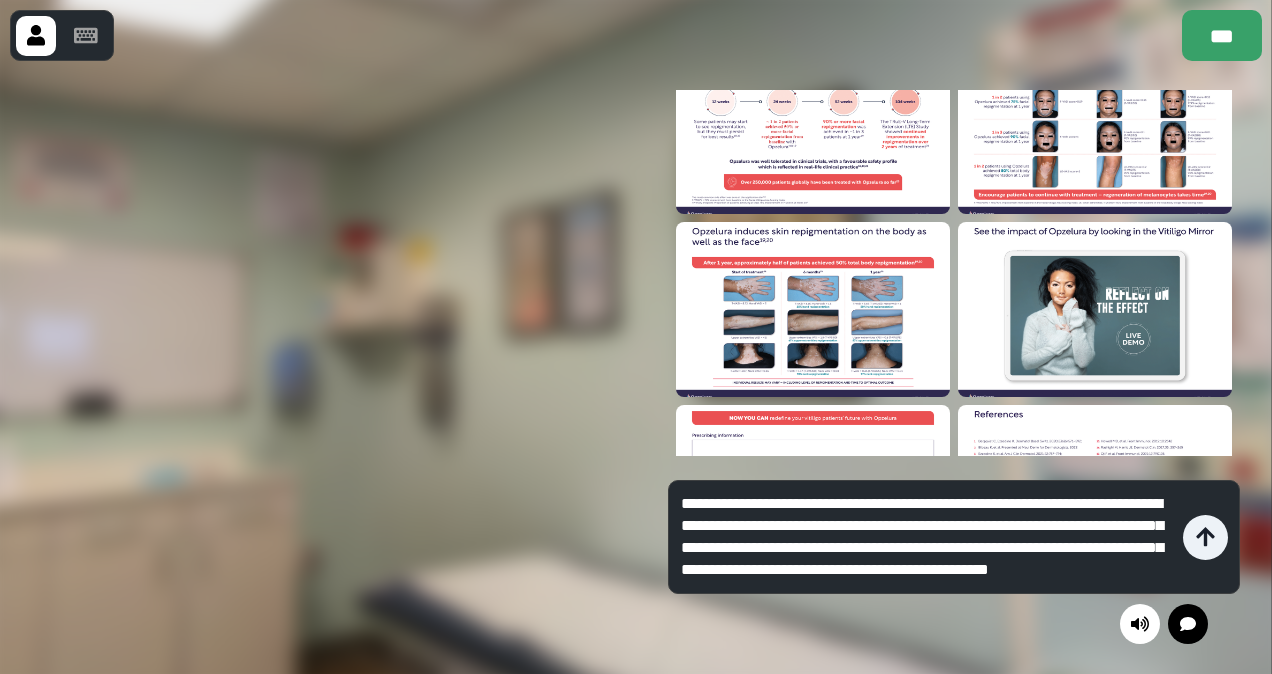 type on "**********" 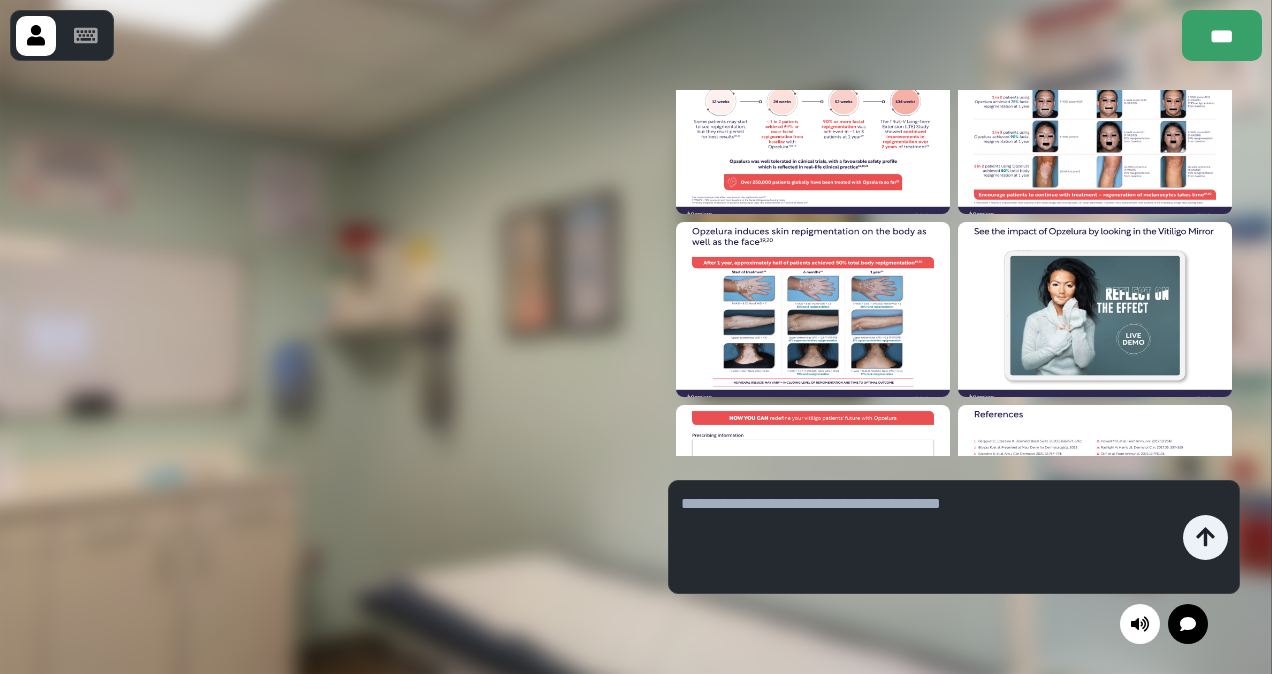 scroll, scrollTop: 0, scrollLeft: 0, axis: both 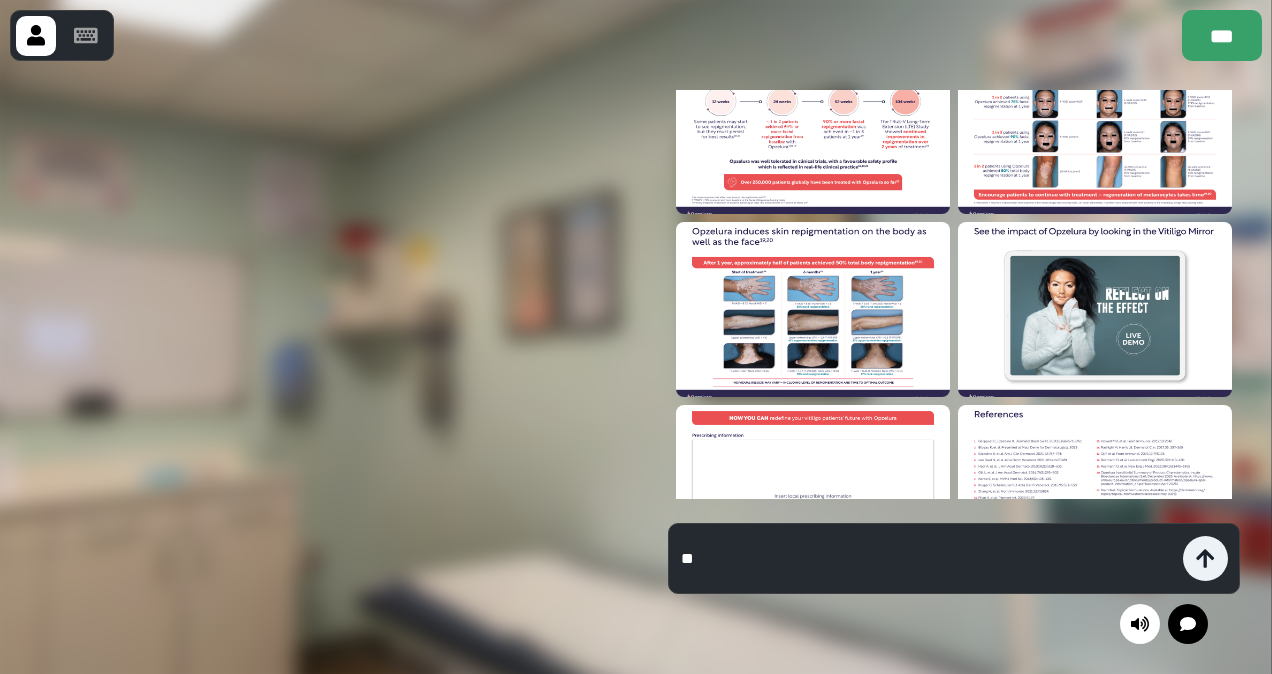 type on "*" 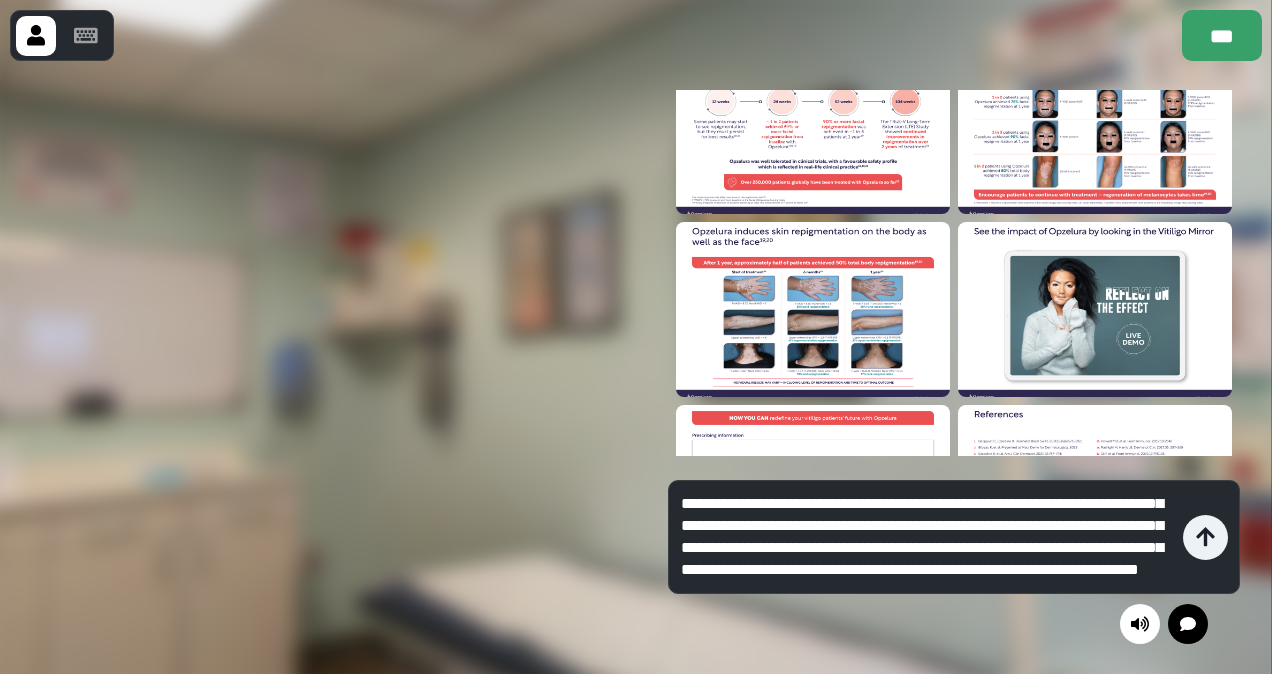 scroll, scrollTop: 174, scrollLeft: 0, axis: vertical 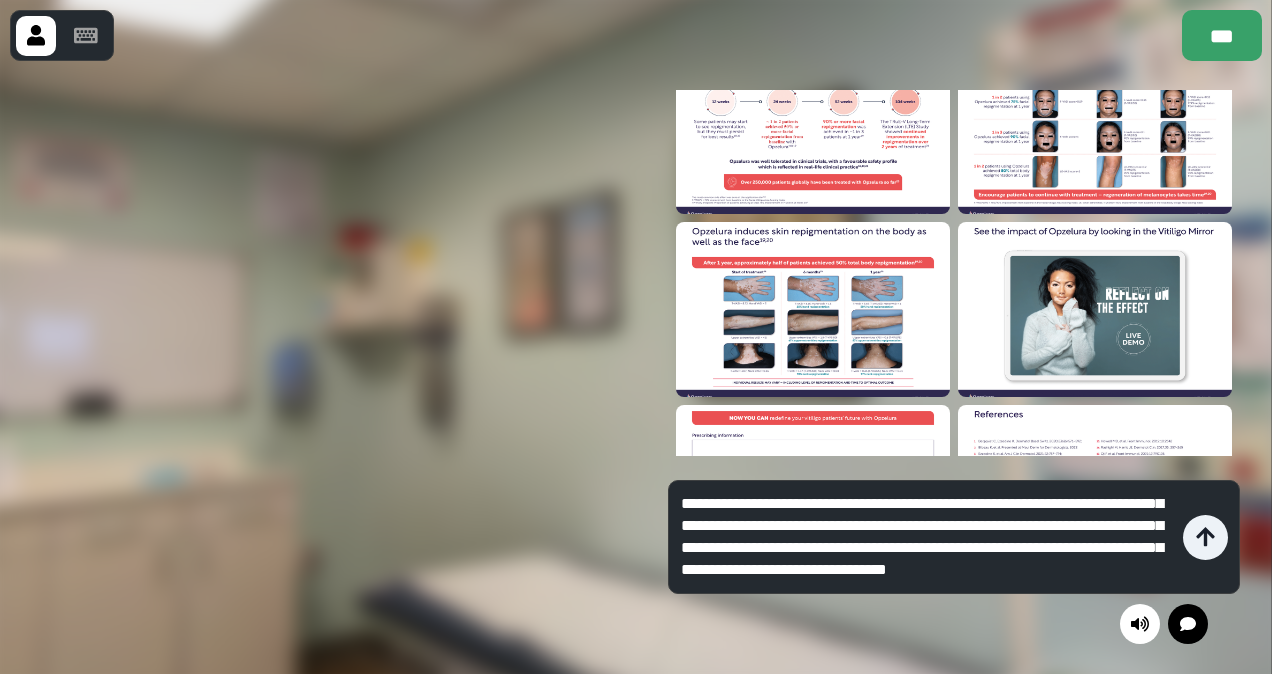 type on "**********" 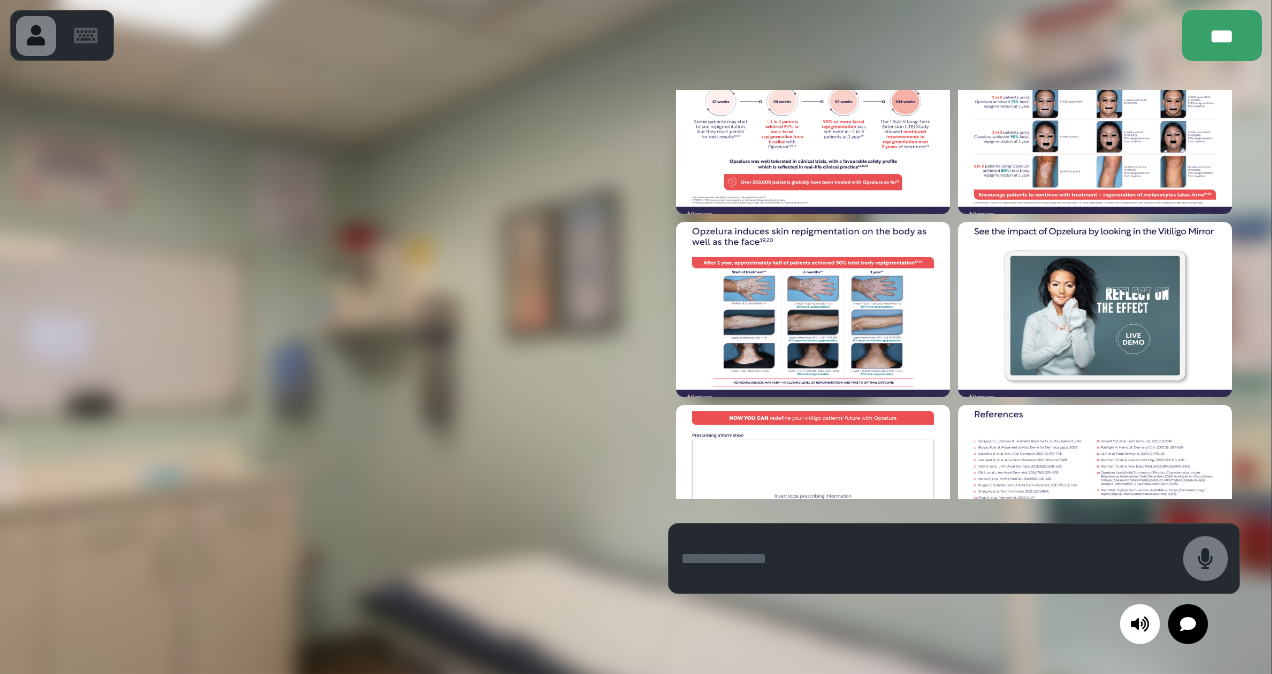 scroll, scrollTop: 0, scrollLeft: 0, axis: both 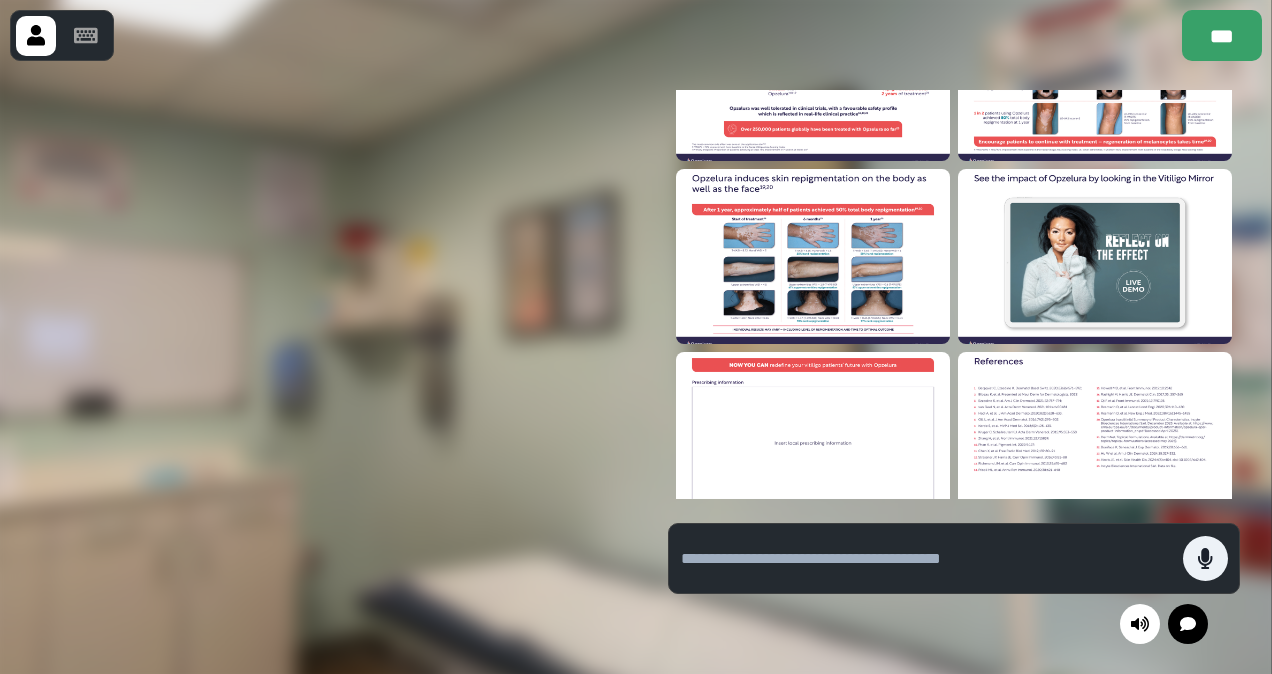 click at bounding box center [927, 559] 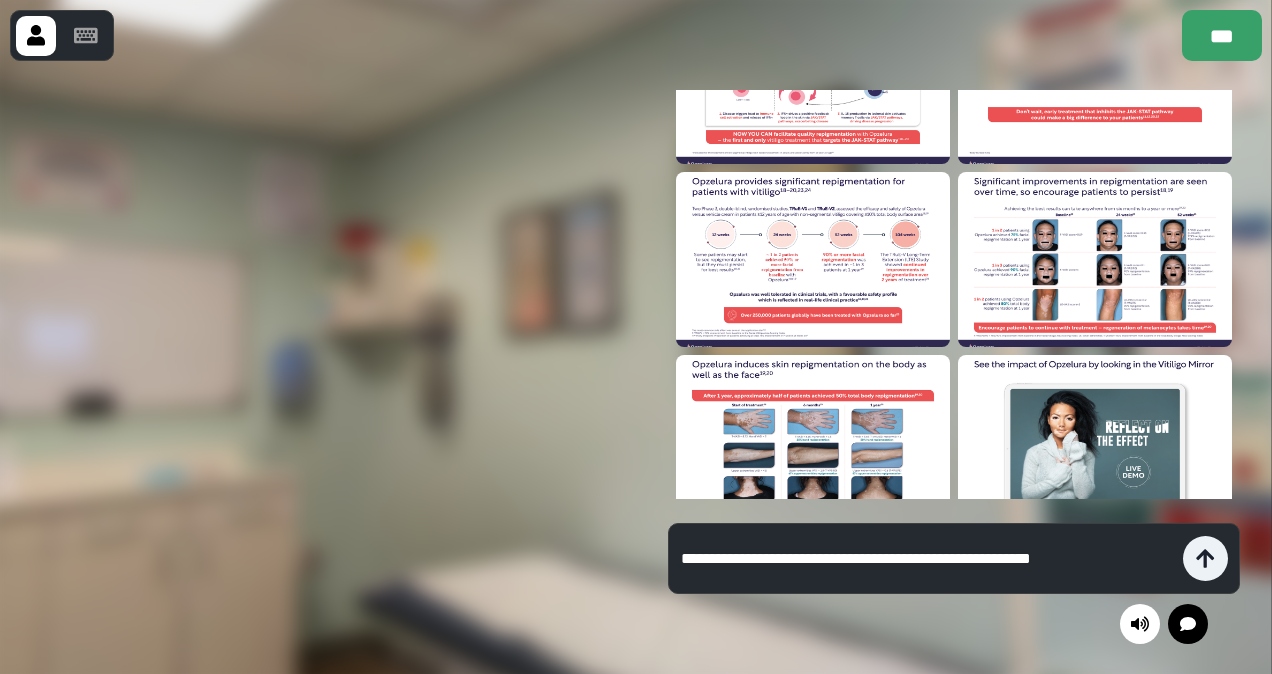 scroll, scrollTop: 498, scrollLeft: 0, axis: vertical 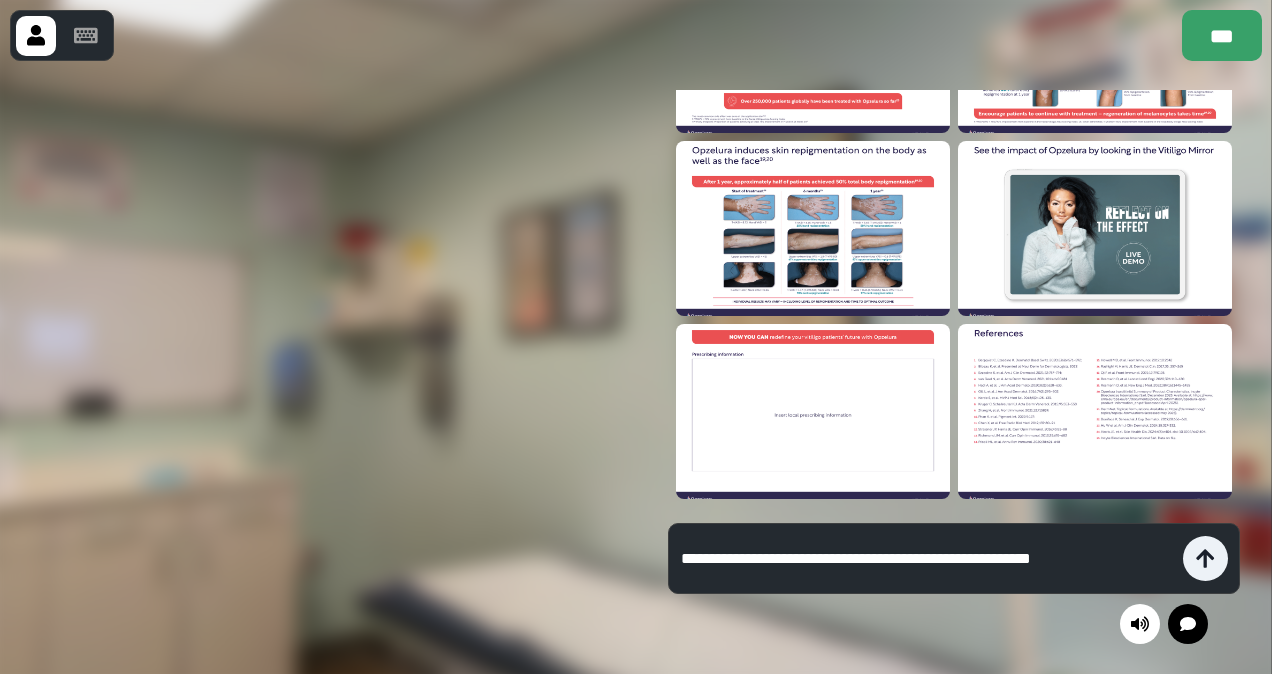 click on "**********" at bounding box center [927, 559] 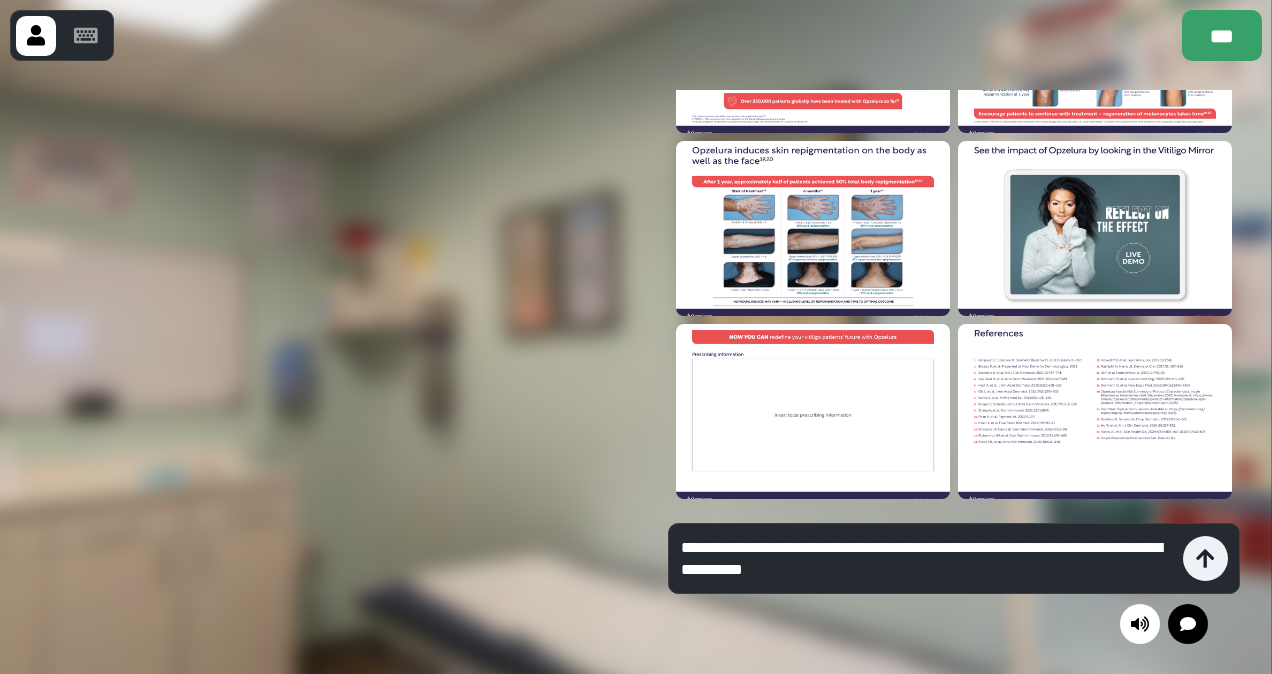 type on "**********" 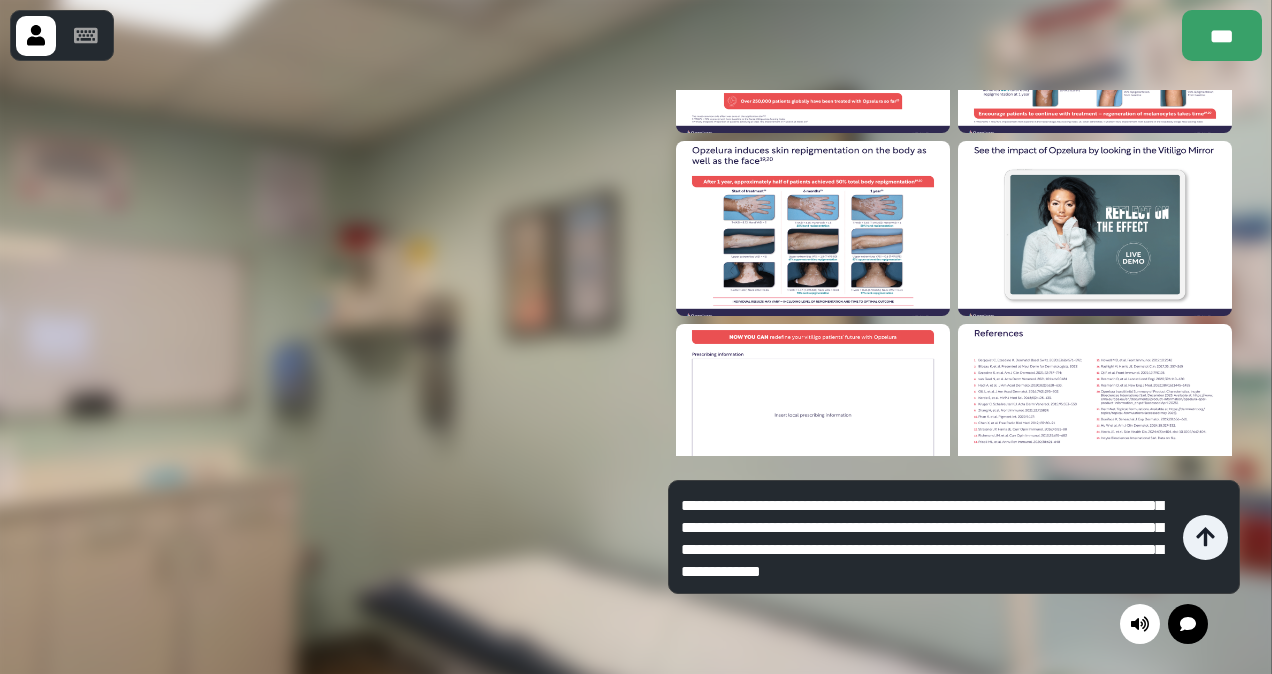 scroll, scrollTop: 42, scrollLeft: 0, axis: vertical 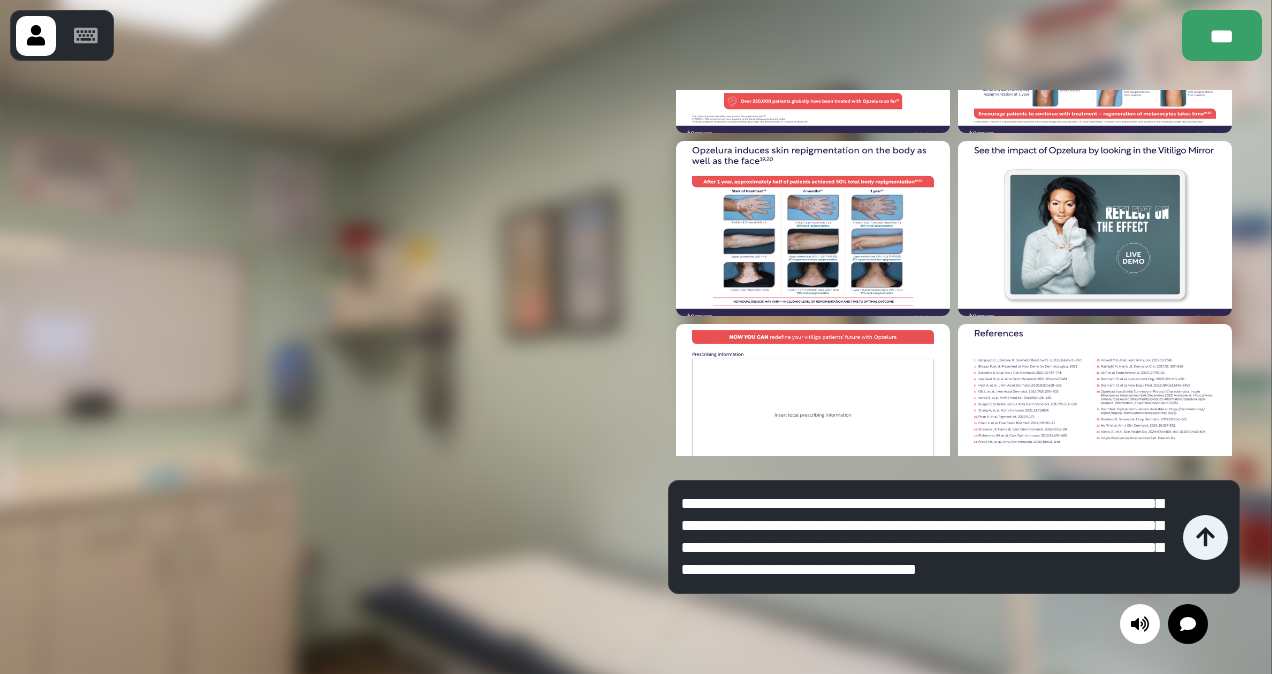 click on "**********" at bounding box center (927, 537) 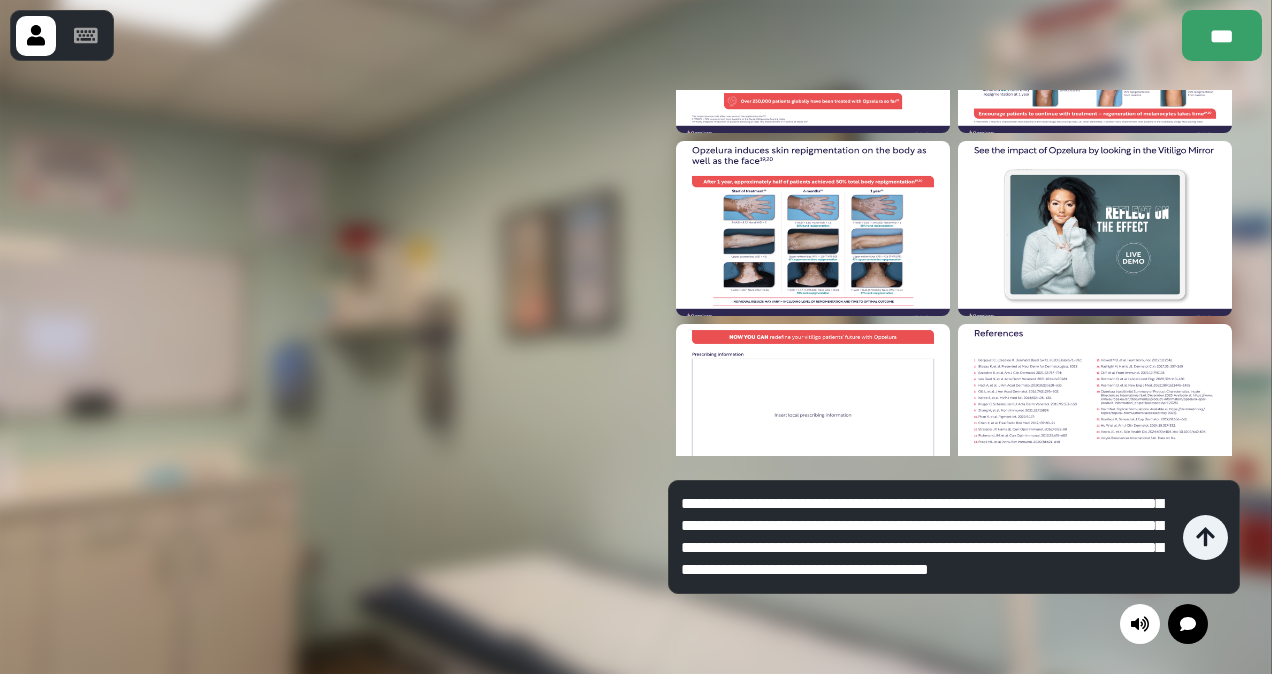 click on "**********" at bounding box center (927, 537) 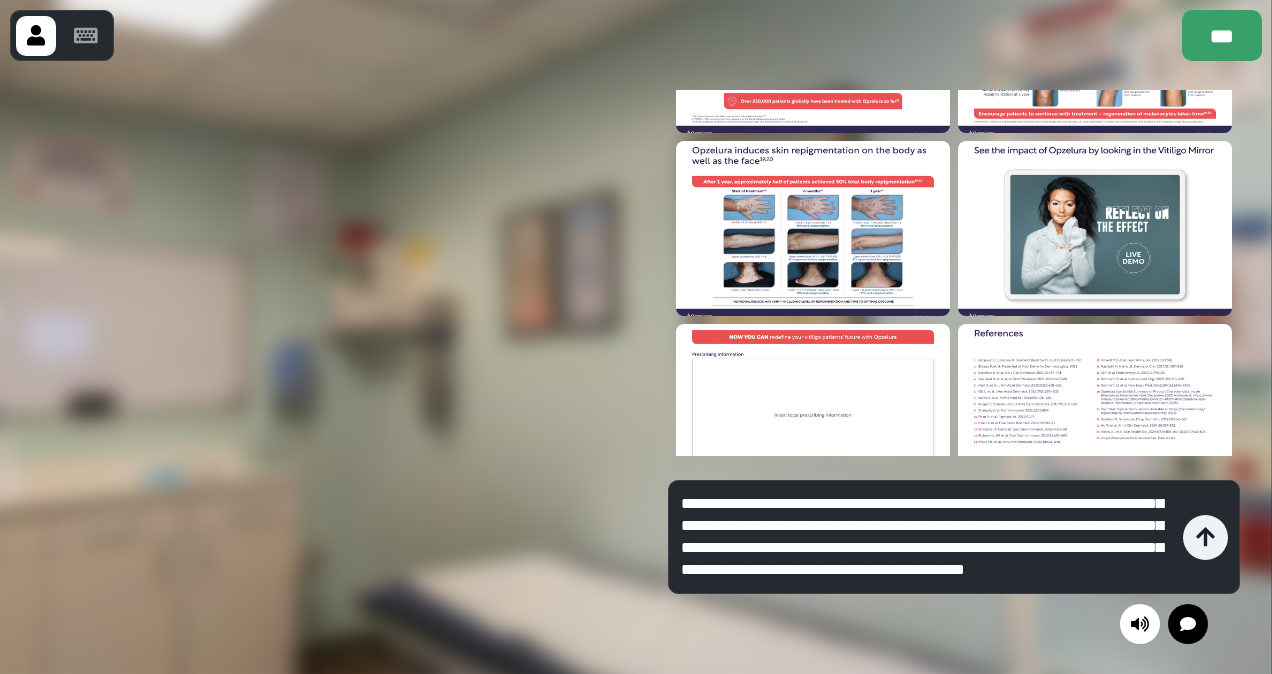 scroll, scrollTop: 108, scrollLeft: 0, axis: vertical 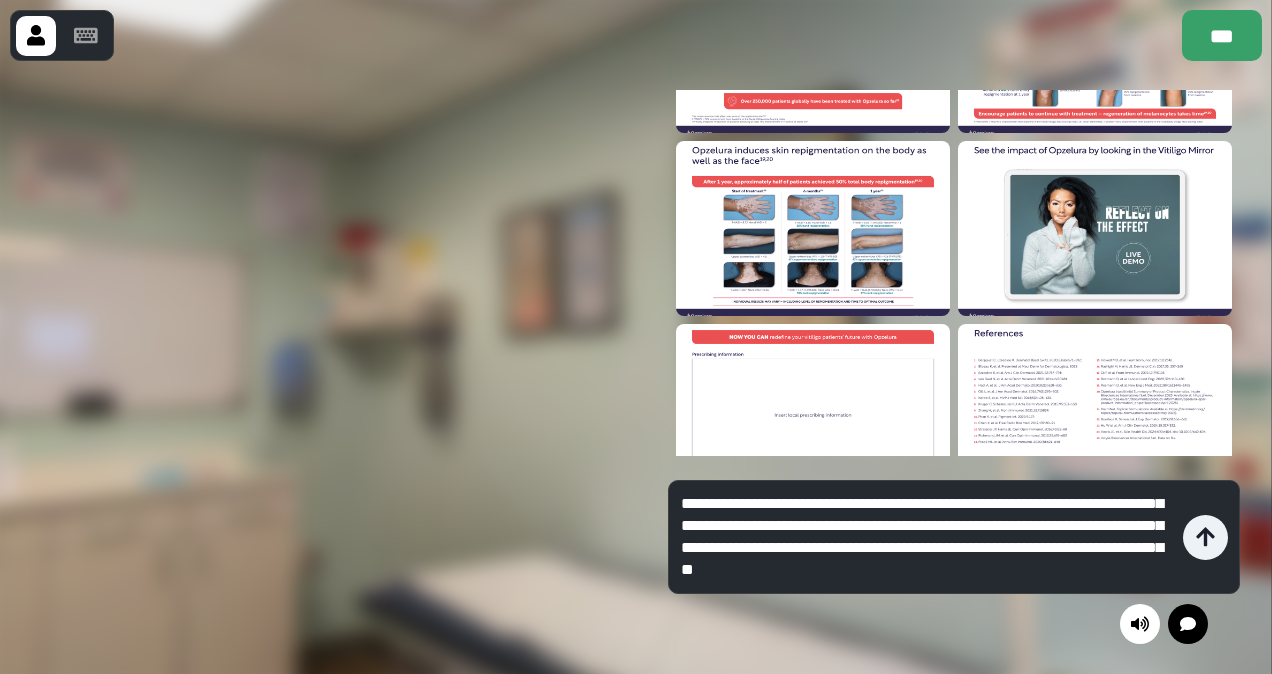 type on "**********" 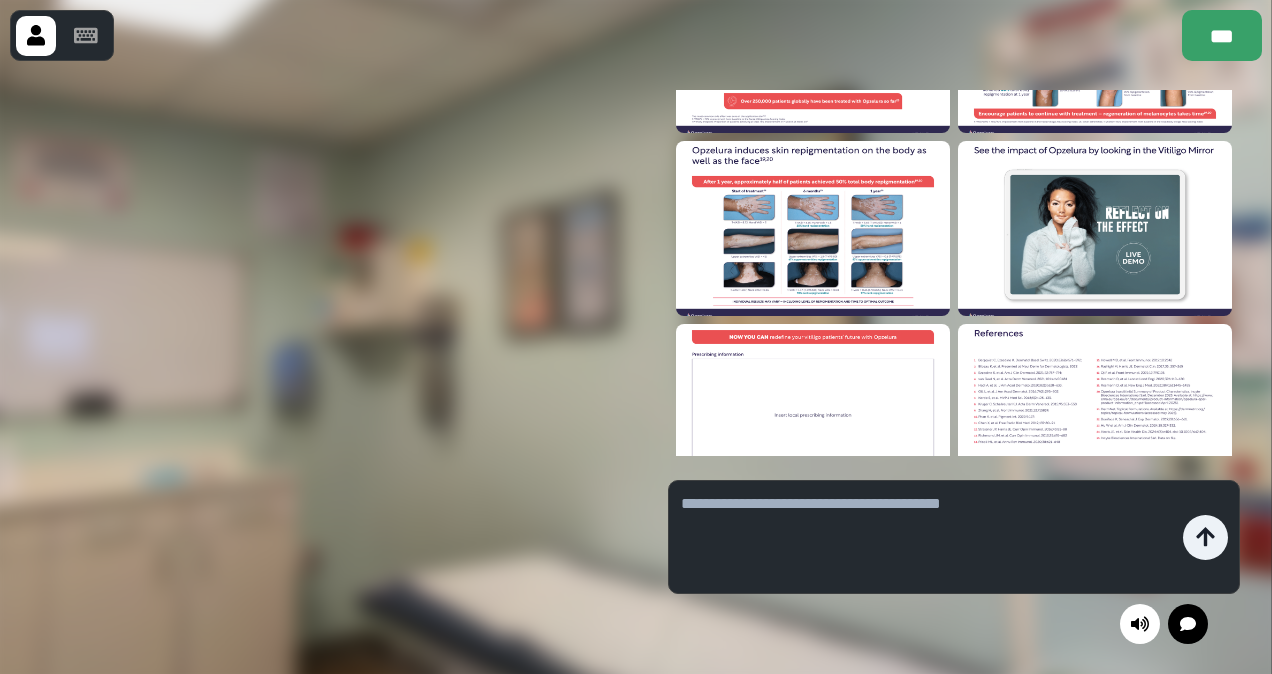 scroll, scrollTop: 0, scrollLeft: 0, axis: both 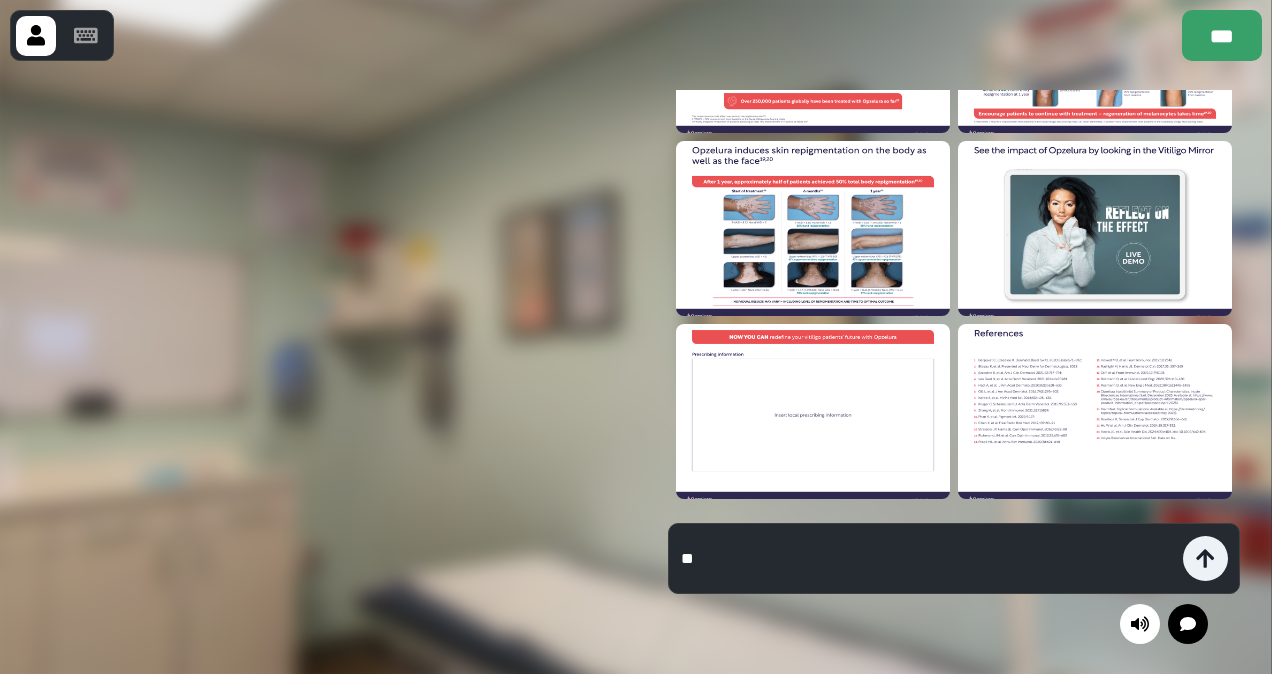 type on "*" 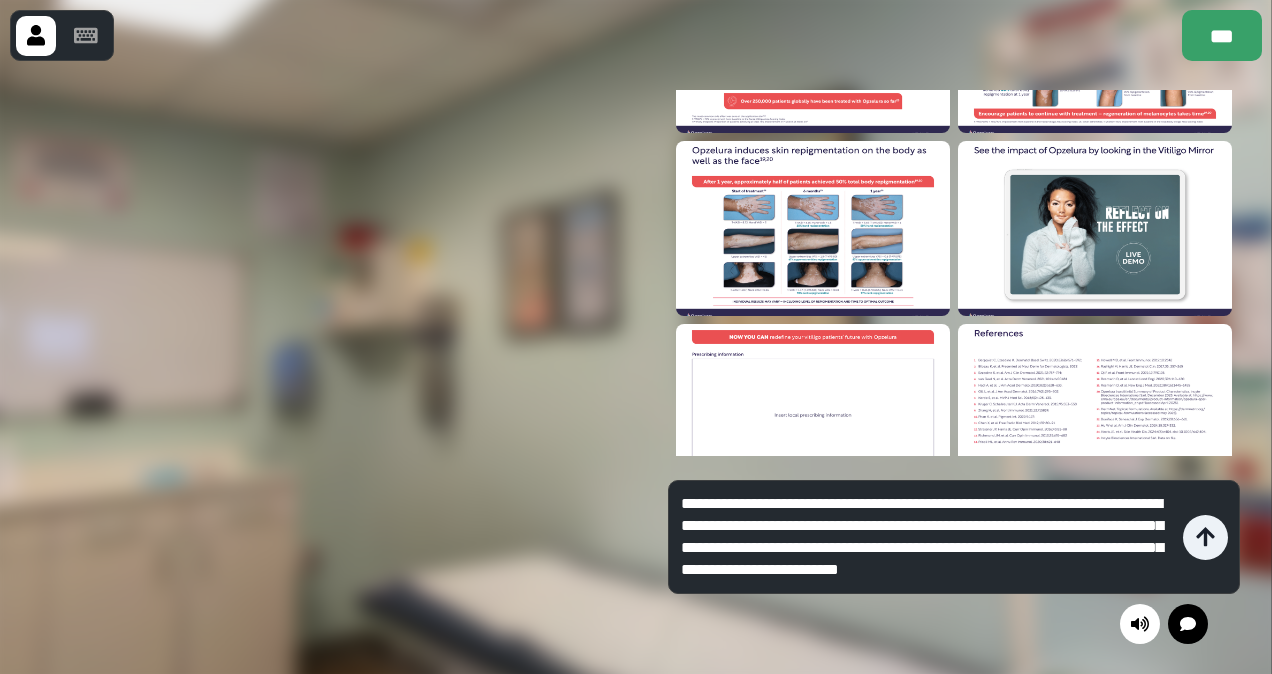 scroll, scrollTop: 20, scrollLeft: 0, axis: vertical 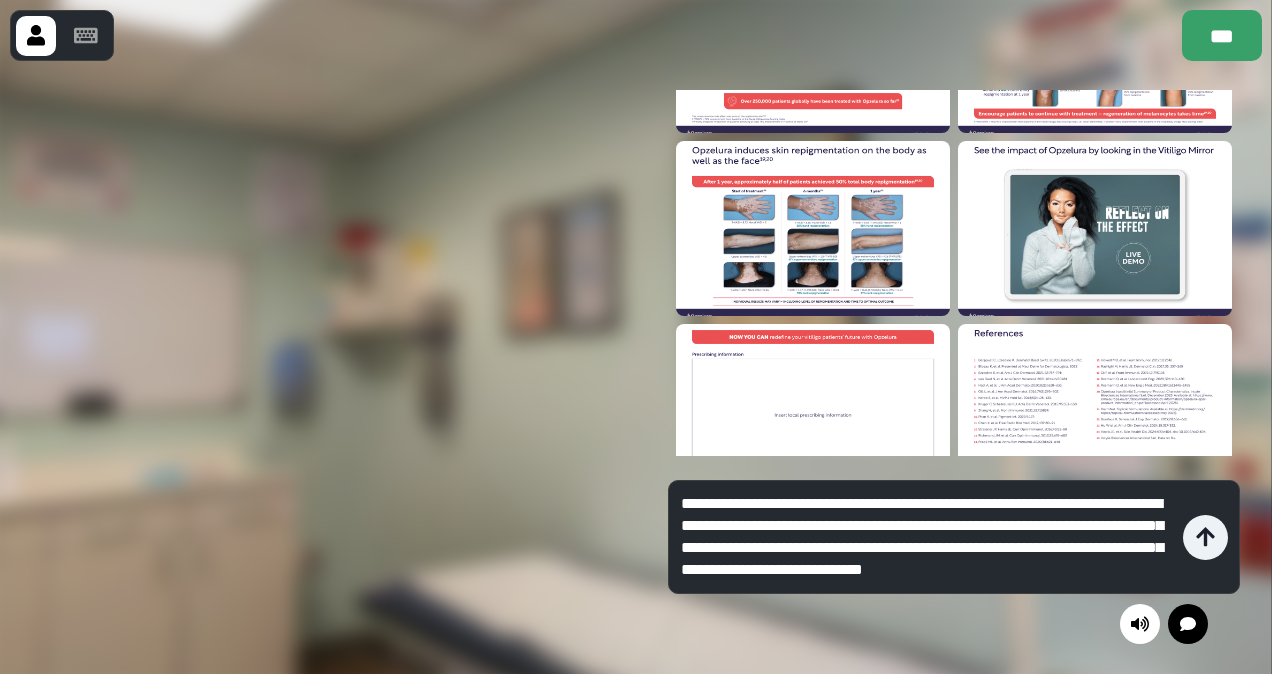 click on "**********" at bounding box center (927, 537) 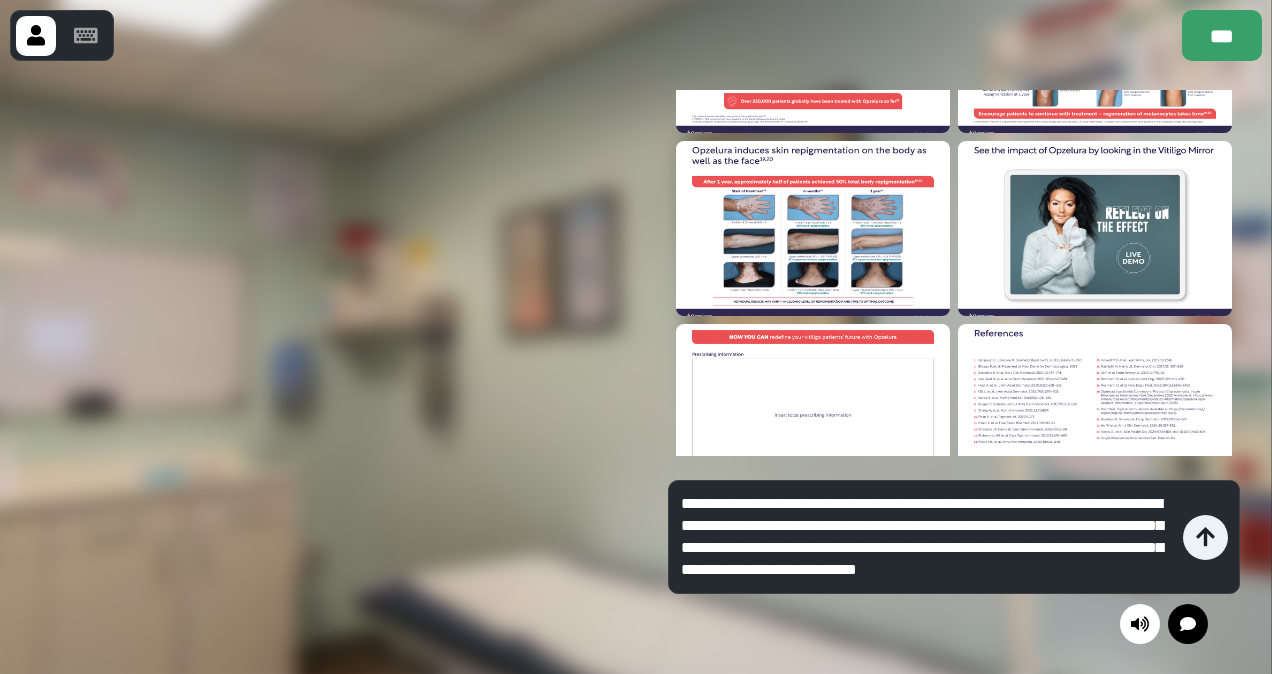 click on "**********" at bounding box center (927, 537) 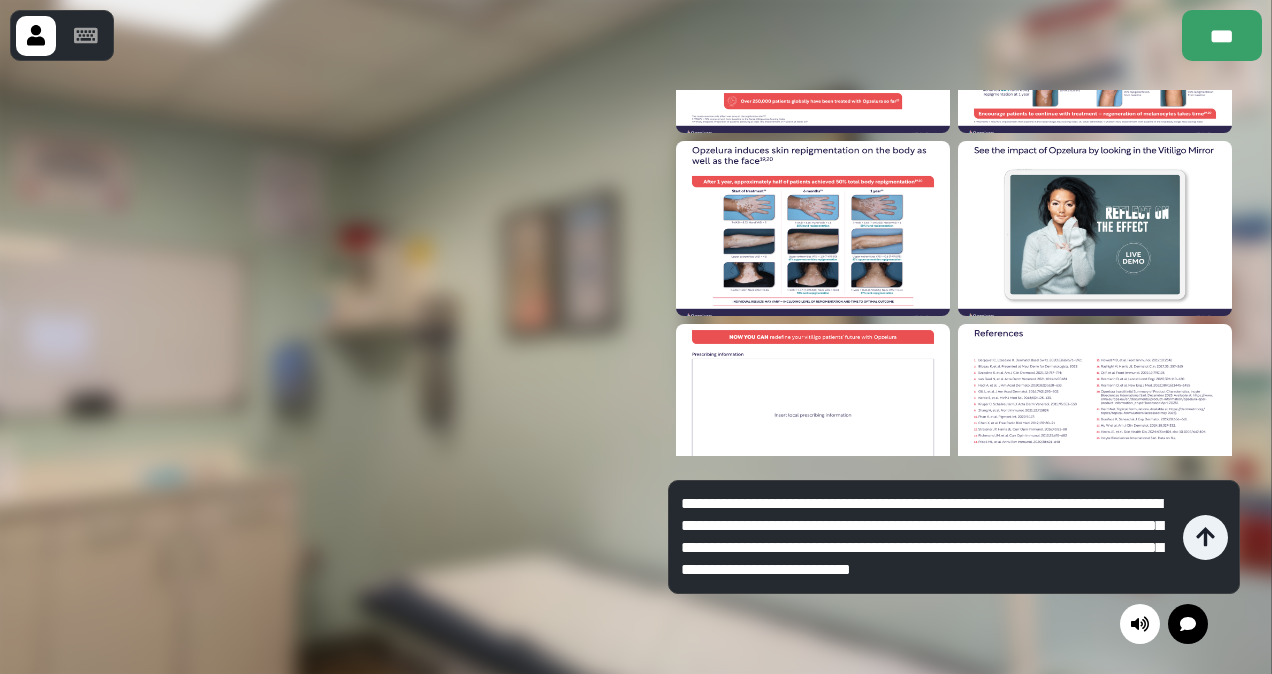 scroll, scrollTop: 0, scrollLeft: 0, axis: both 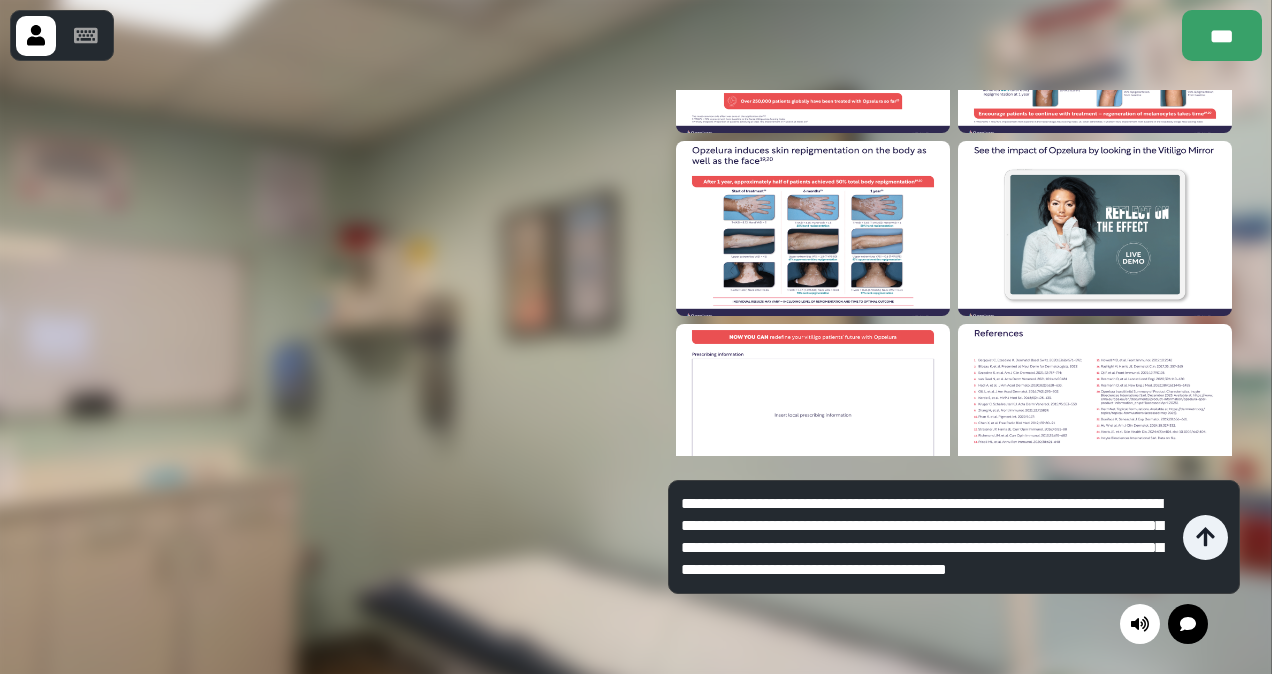 type on "**********" 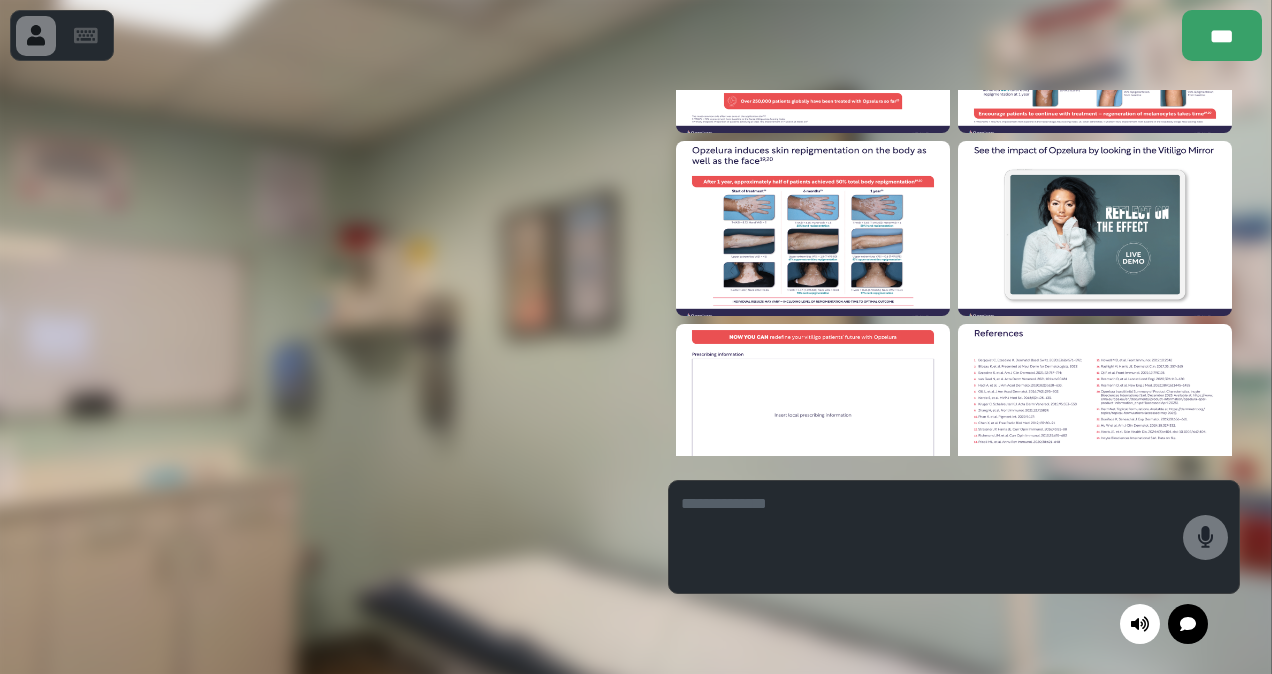 scroll, scrollTop: 0, scrollLeft: 0, axis: both 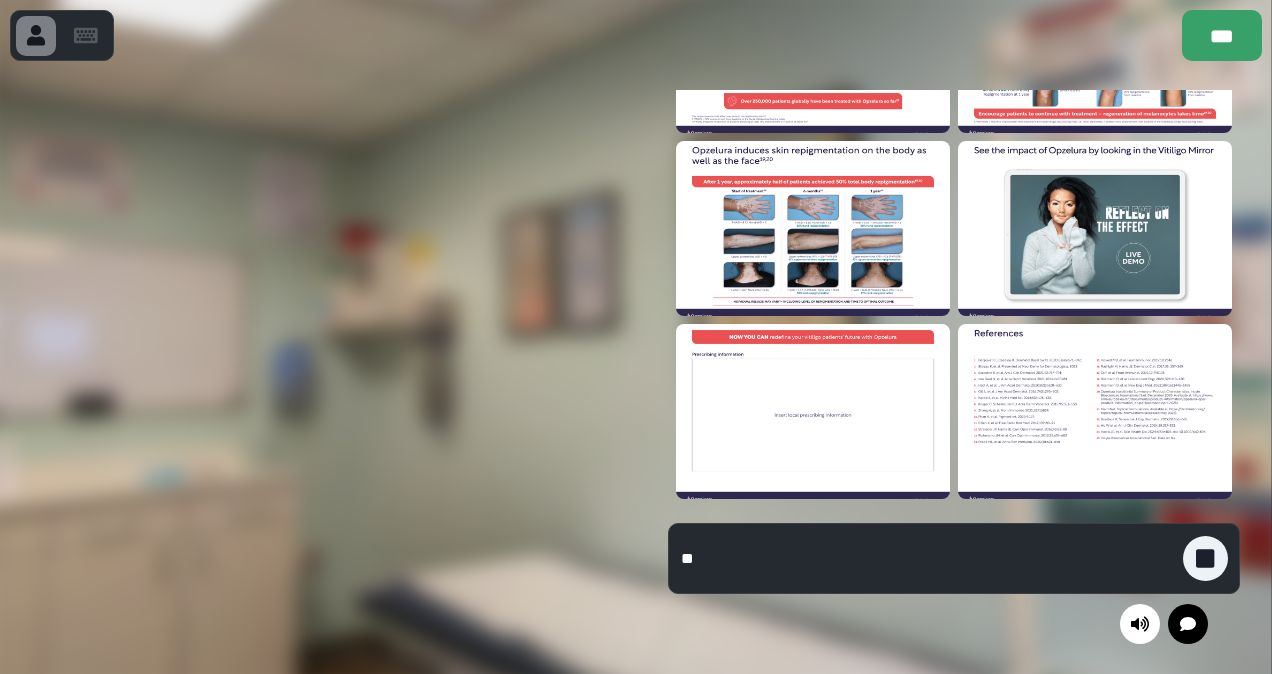 type on "*" 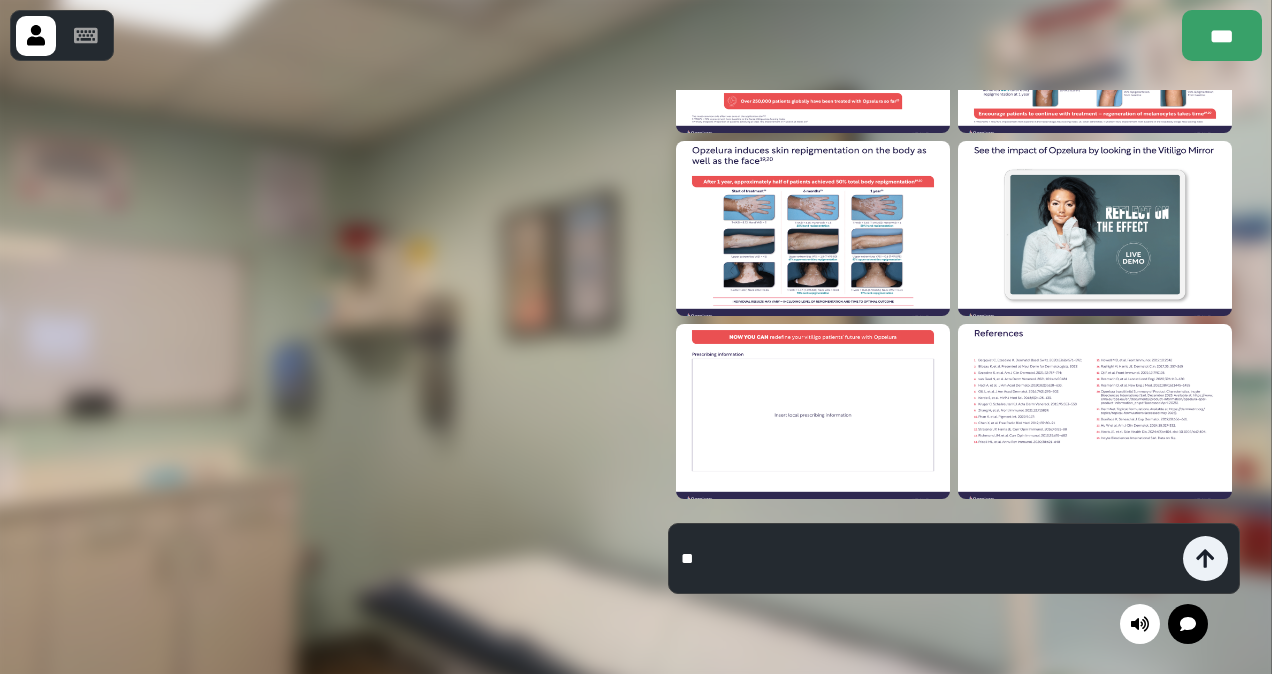 type on "*" 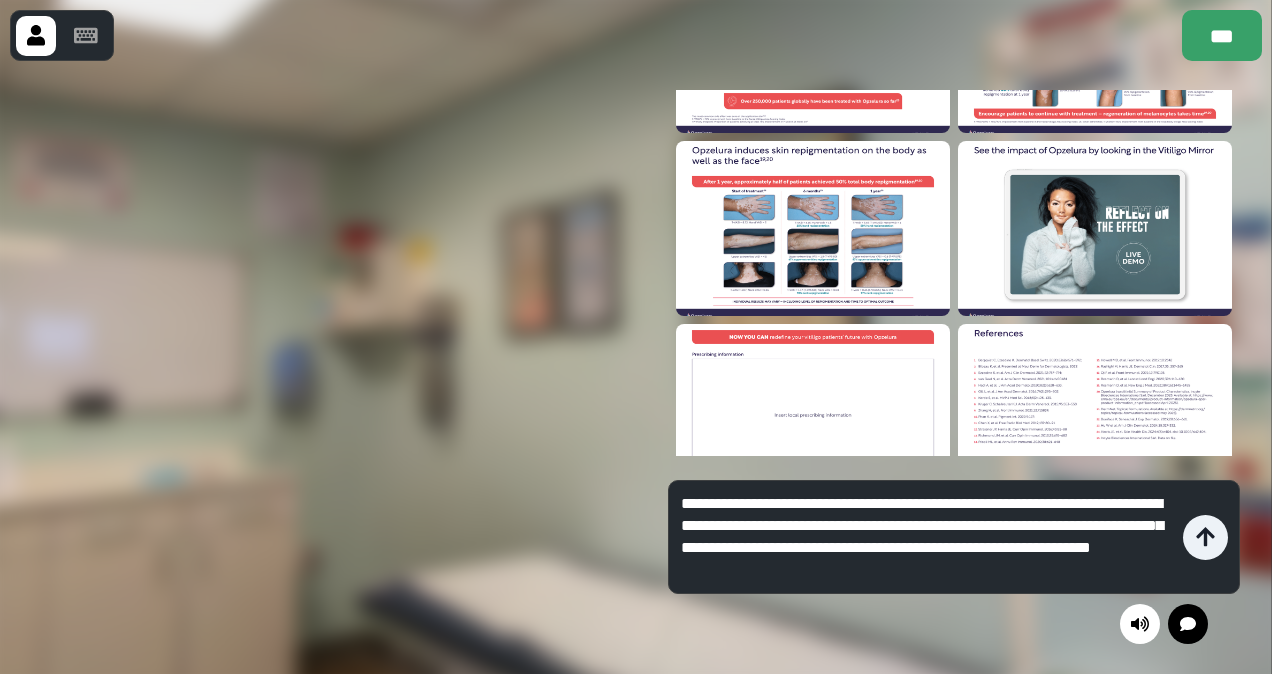 type on "**********" 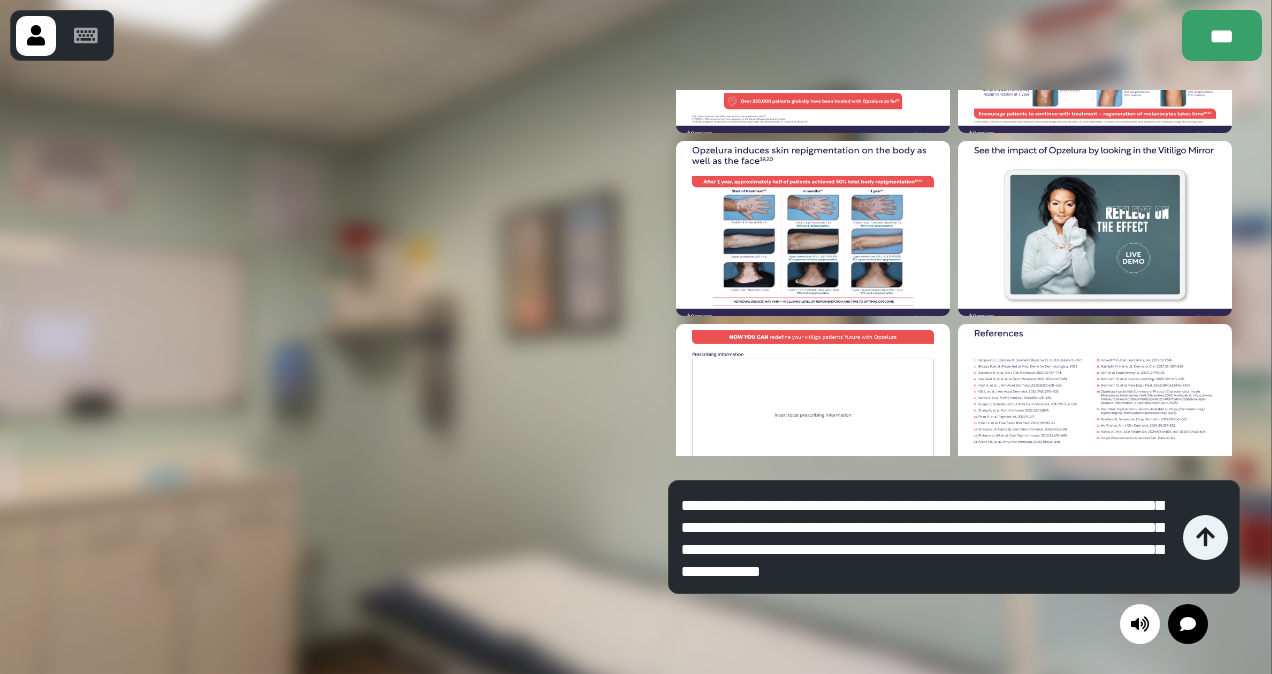 scroll, scrollTop: 42, scrollLeft: 0, axis: vertical 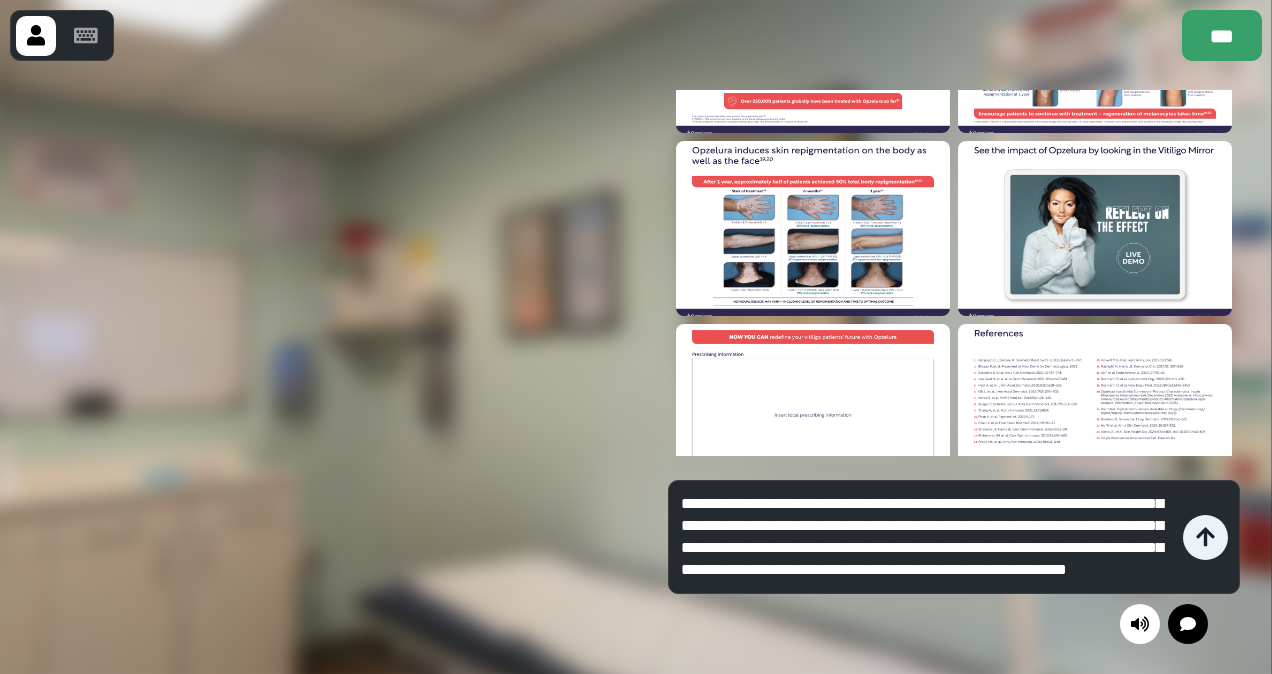 type on "**********" 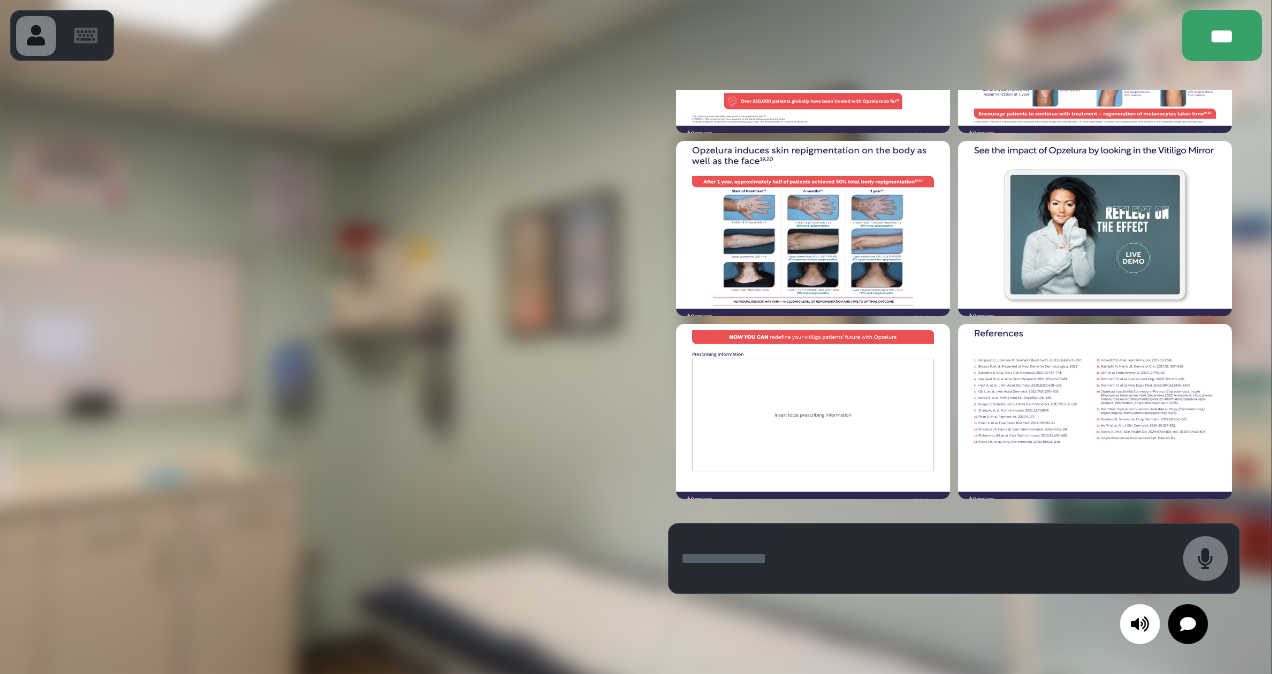 scroll, scrollTop: 0, scrollLeft: 0, axis: both 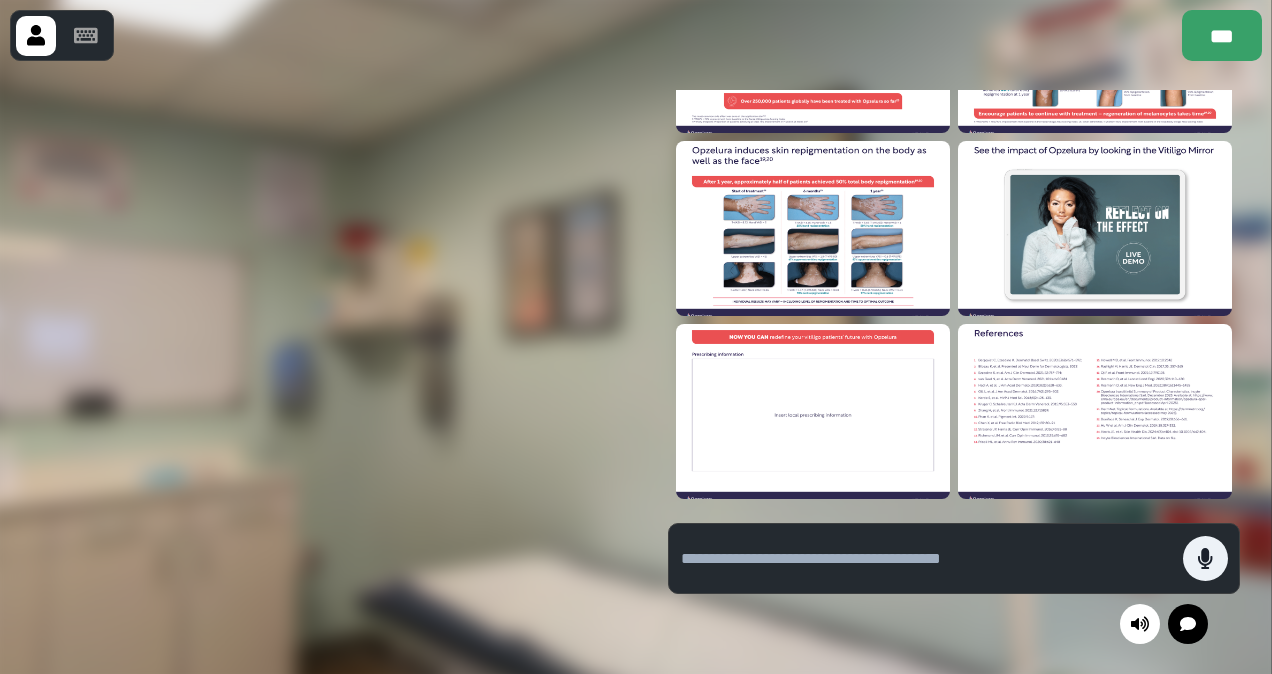 type on "*" 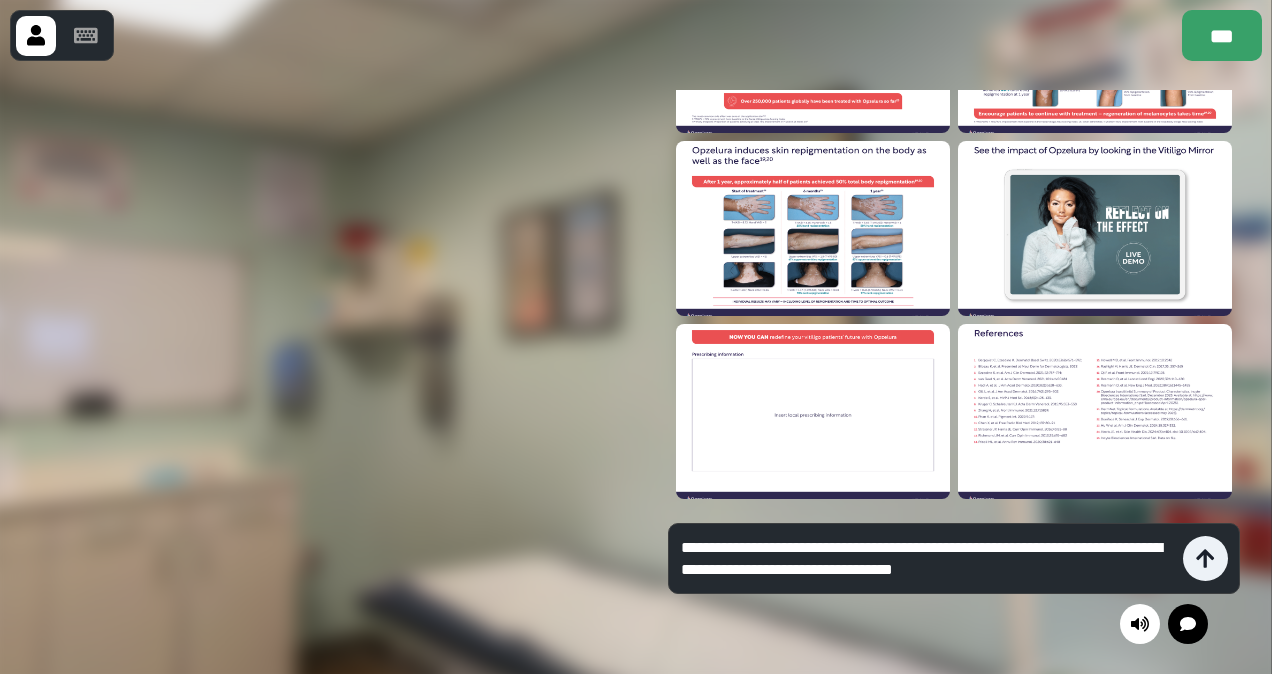 type on "**********" 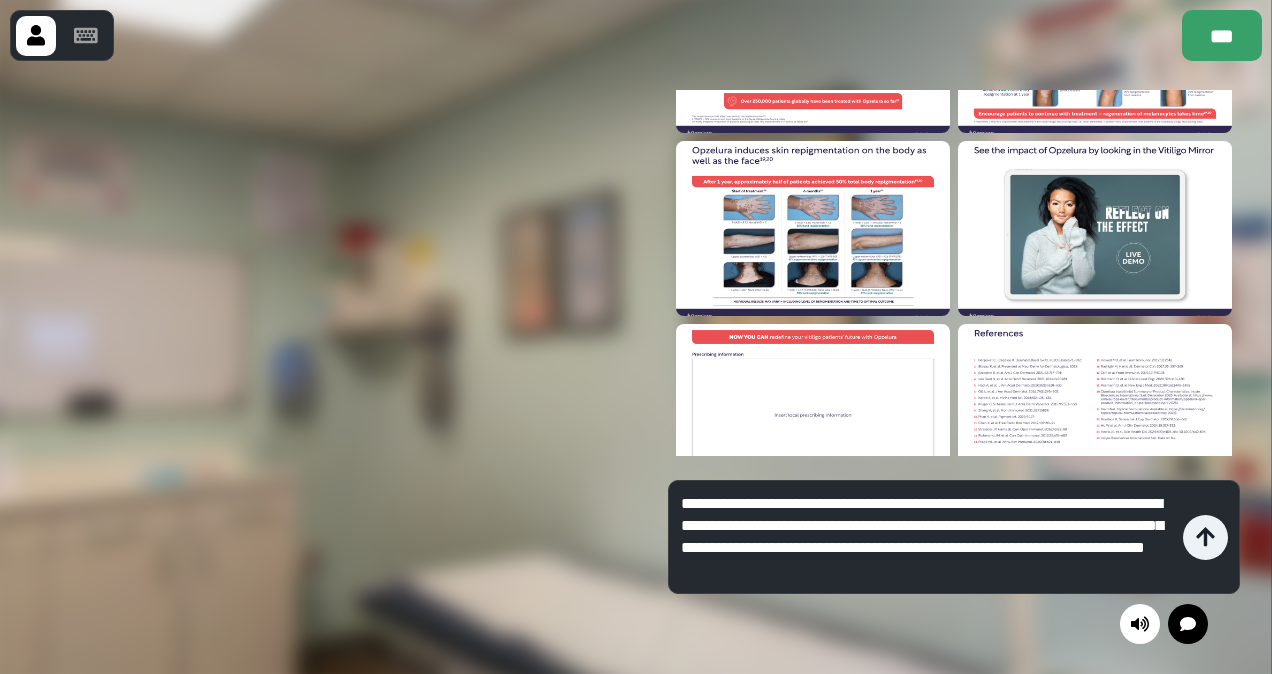 type on "**********" 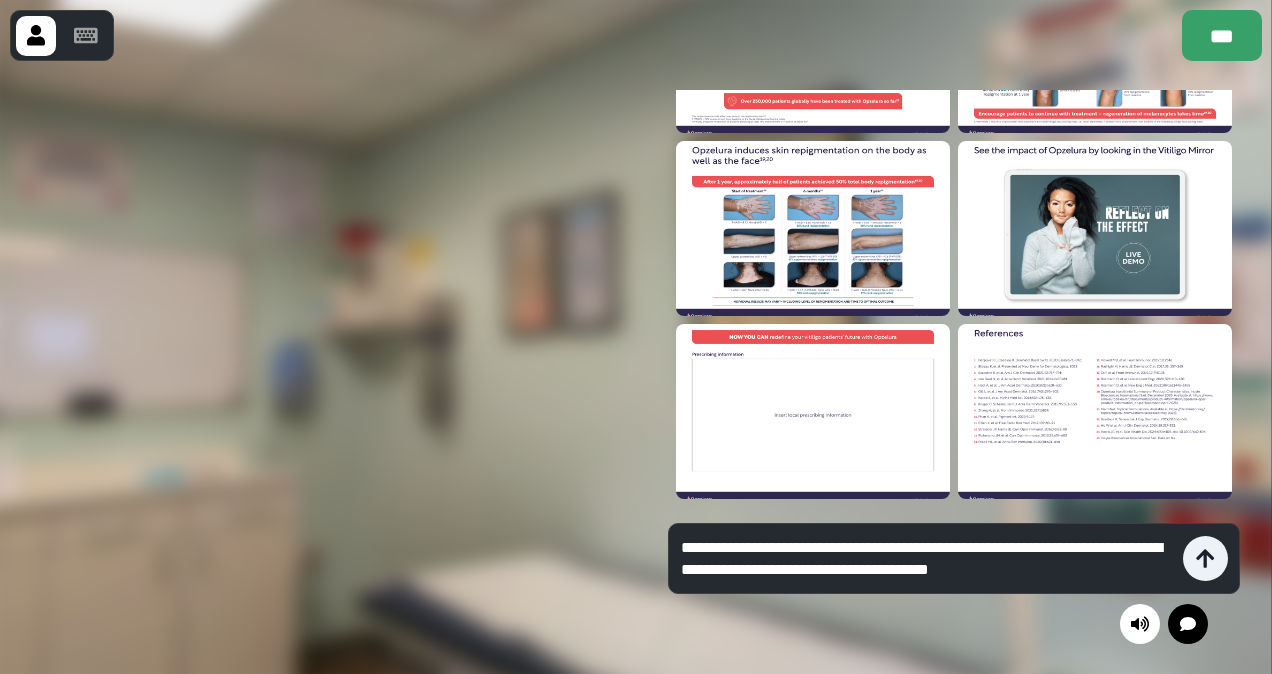 type on "**********" 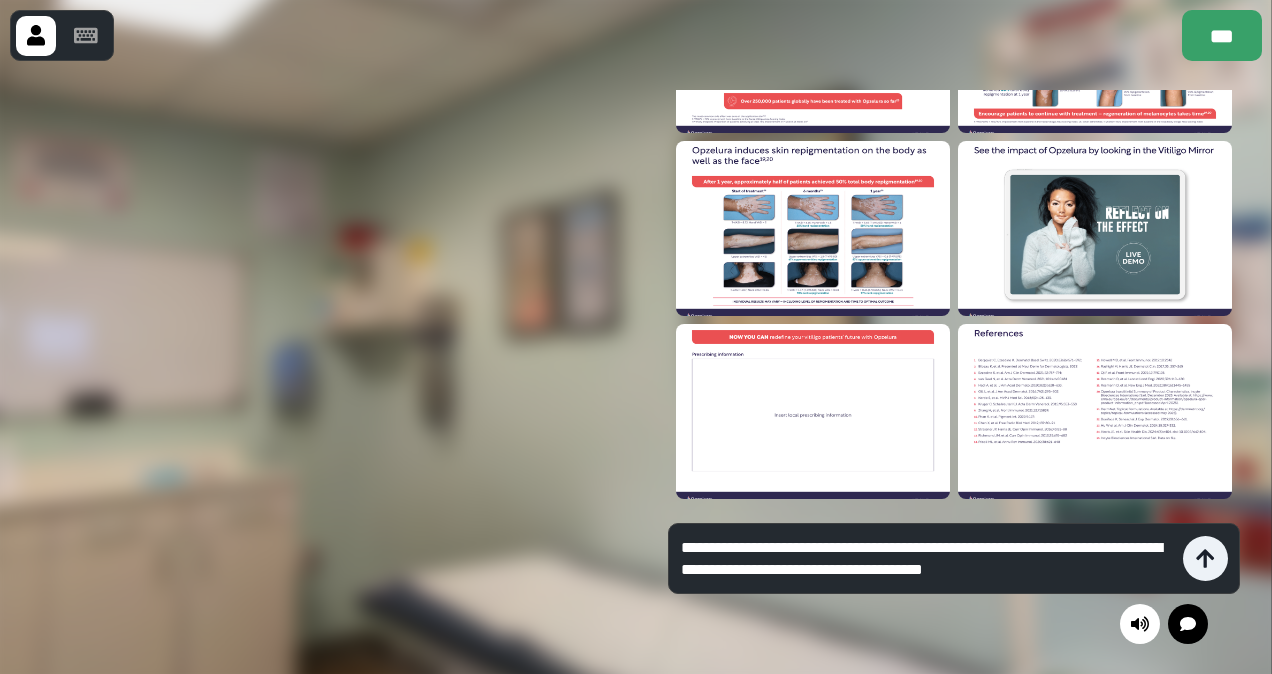 type 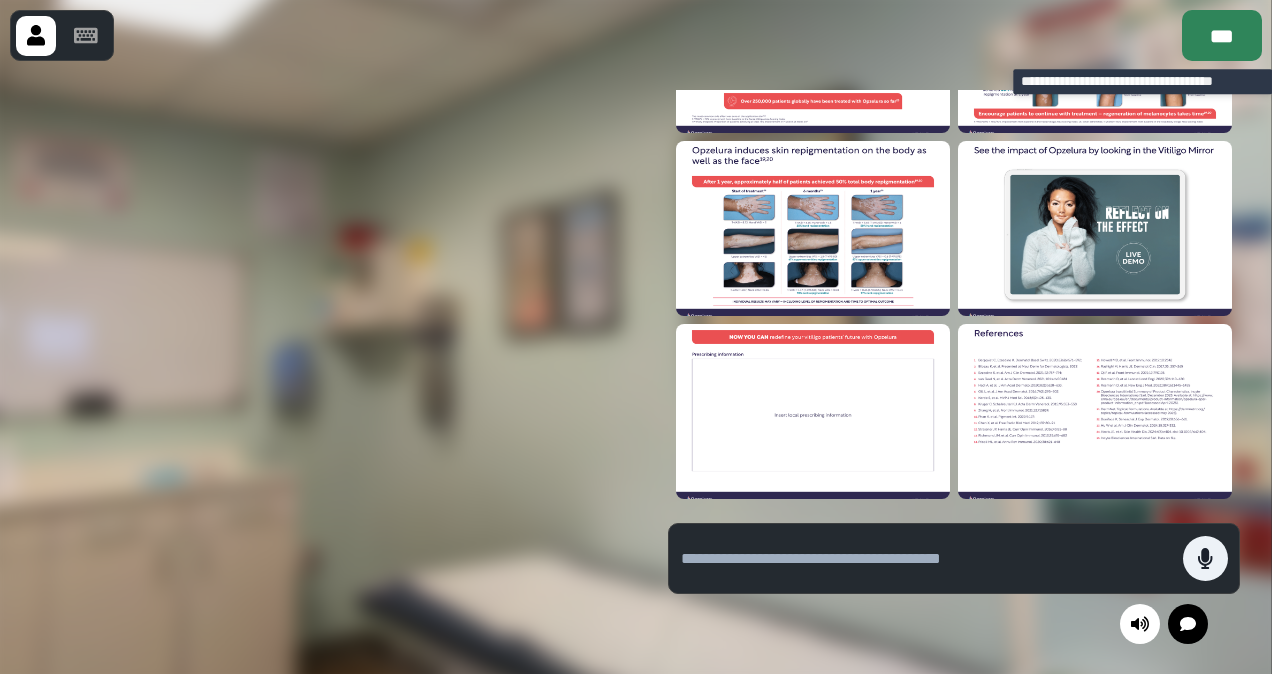 click on "***" at bounding box center [1222, 35] 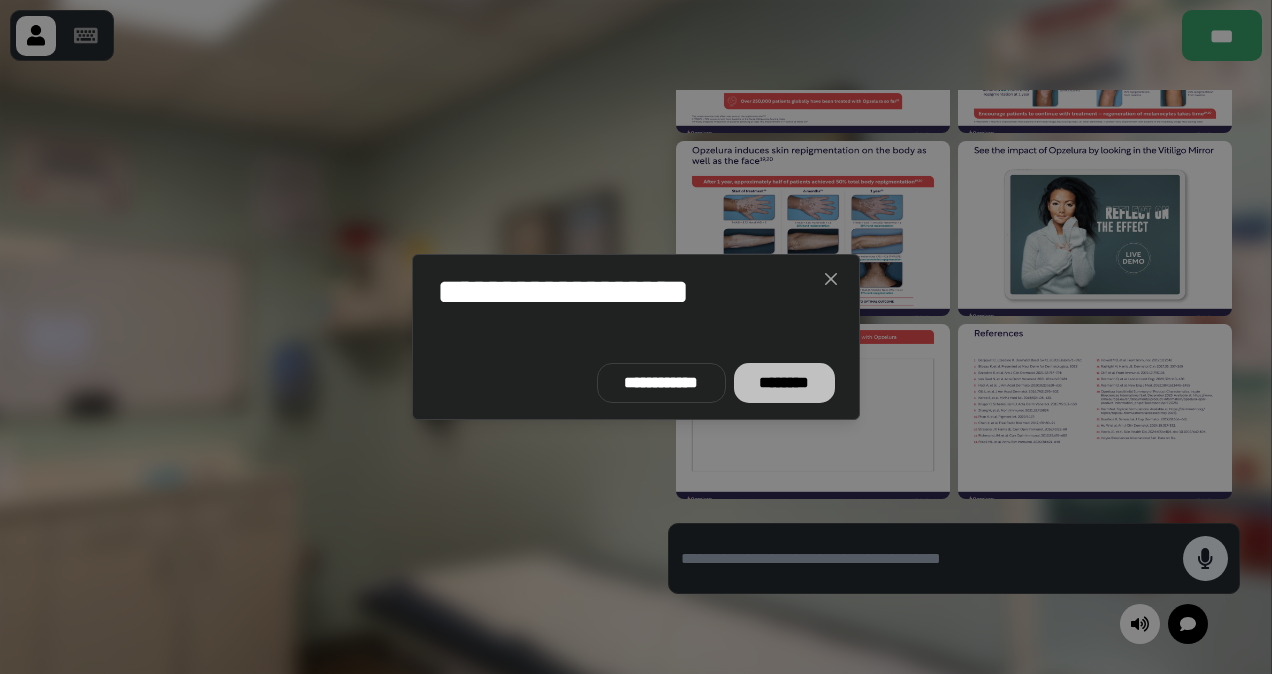 click on "********" at bounding box center [784, 383] 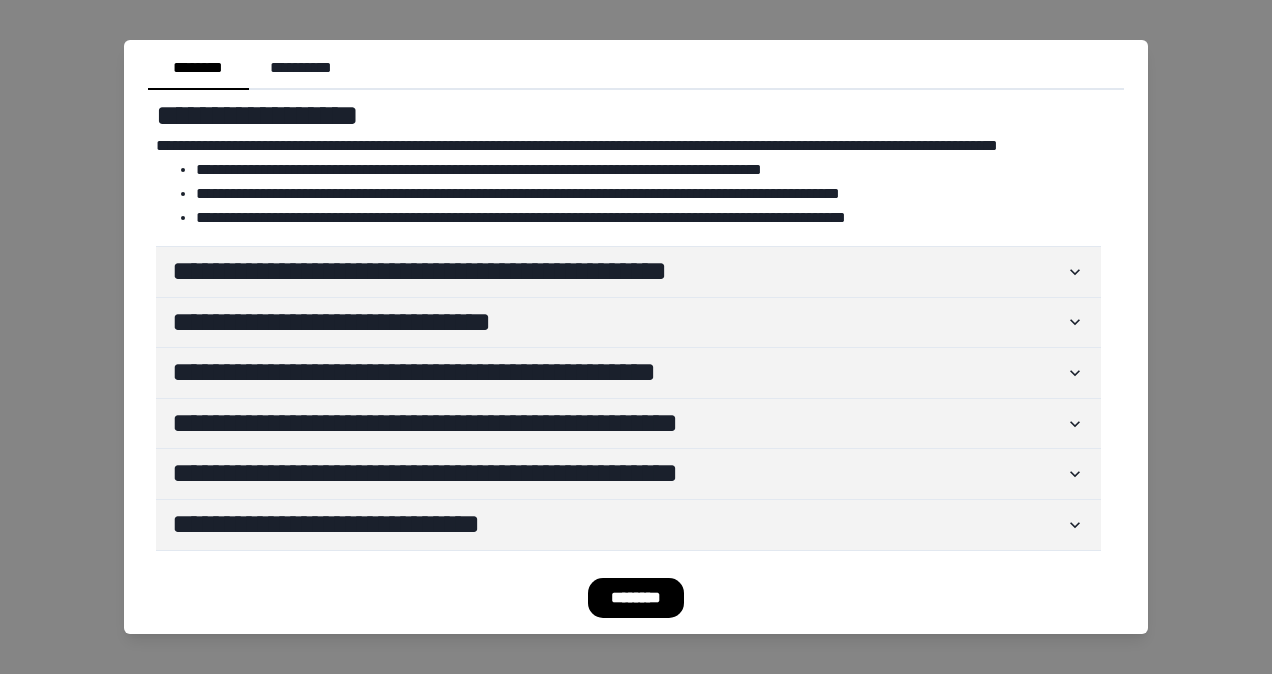 scroll, scrollTop: 26, scrollLeft: 0, axis: vertical 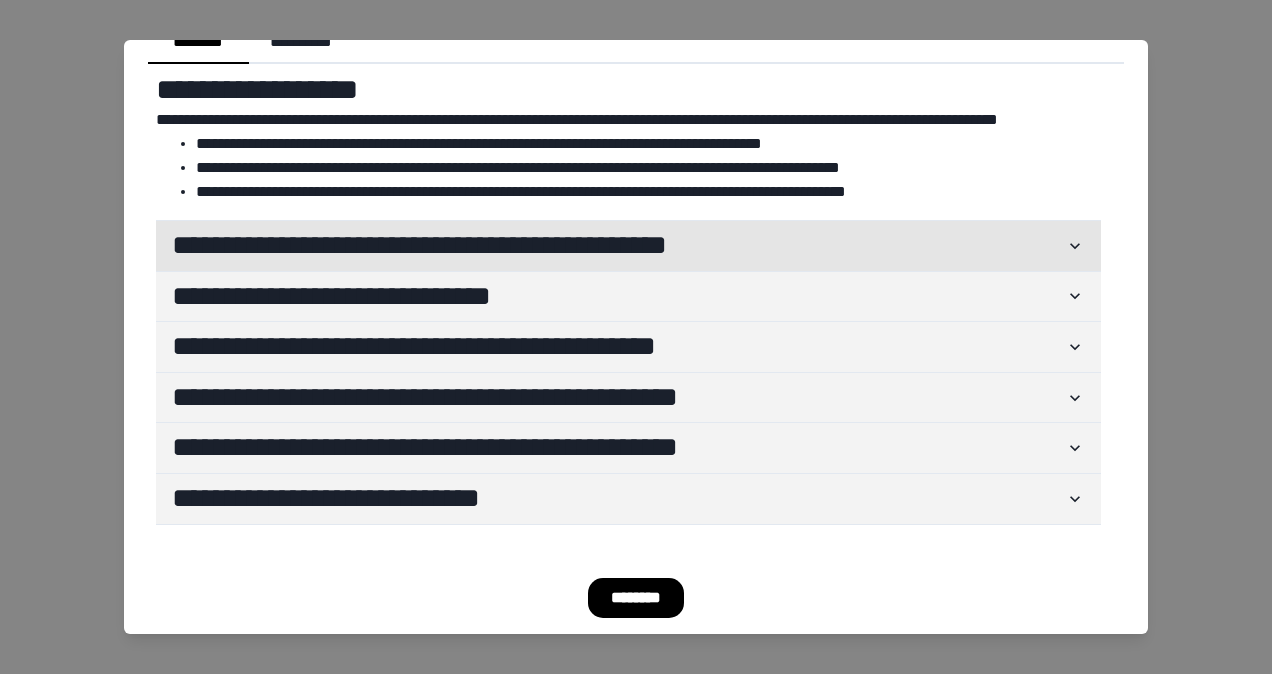 click on "**********" at bounding box center [628, 246] 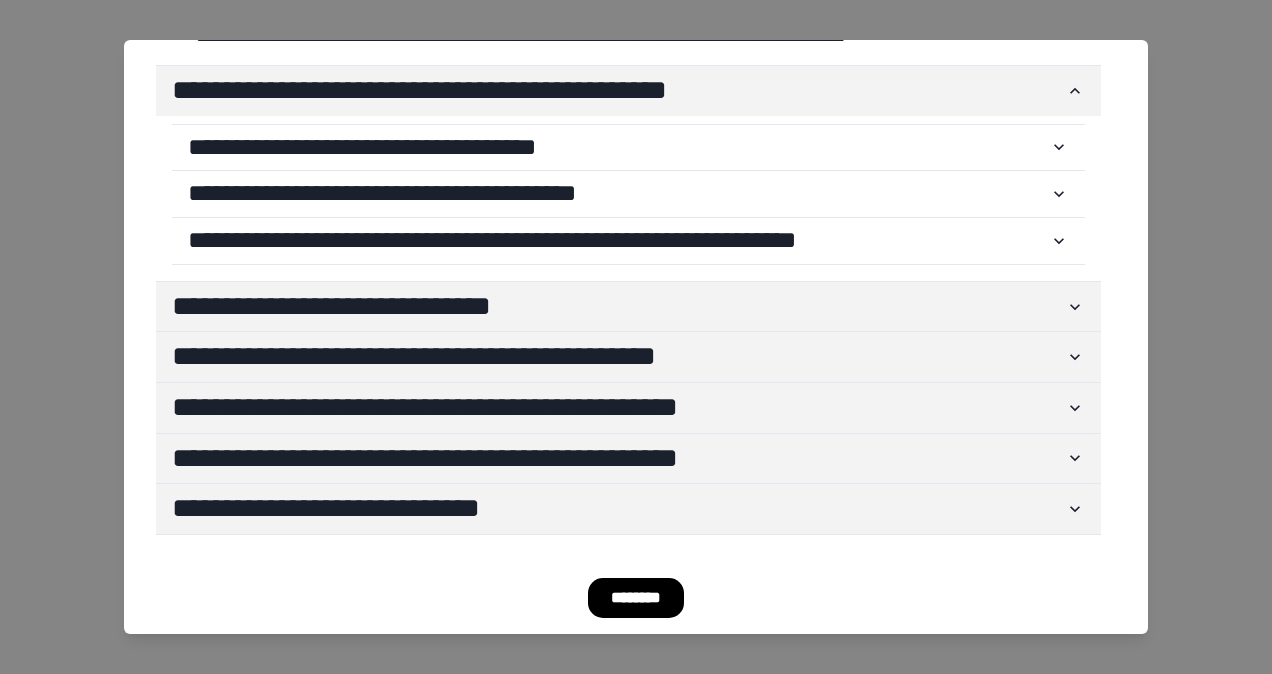 scroll, scrollTop: 184, scrollLeft: 0, axis: vertical 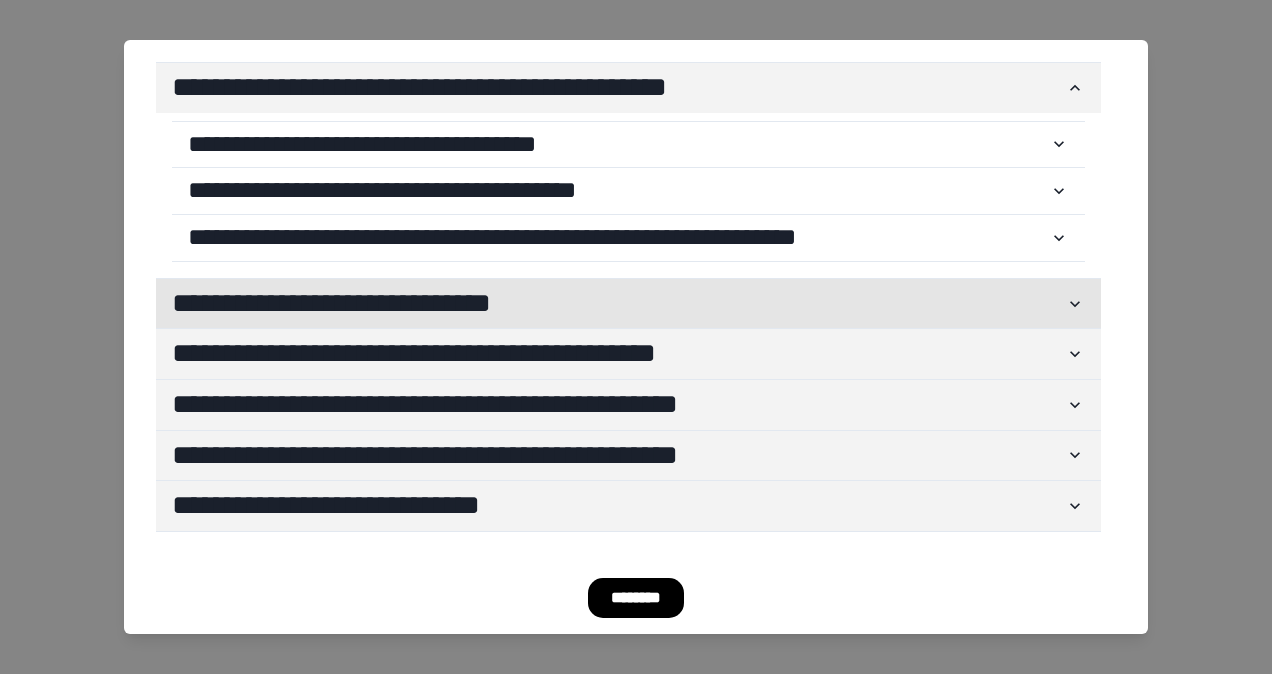 click 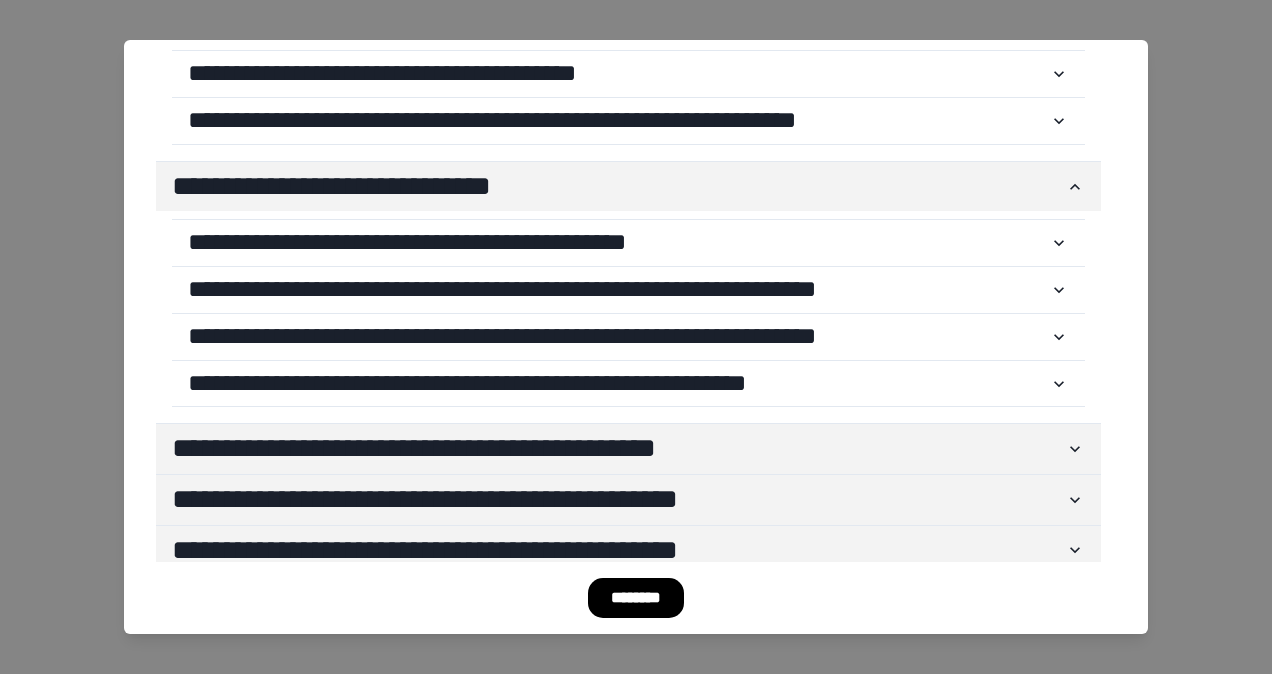 scroll, scrollTop: 326, scrollLeft: 0, axis: vertical 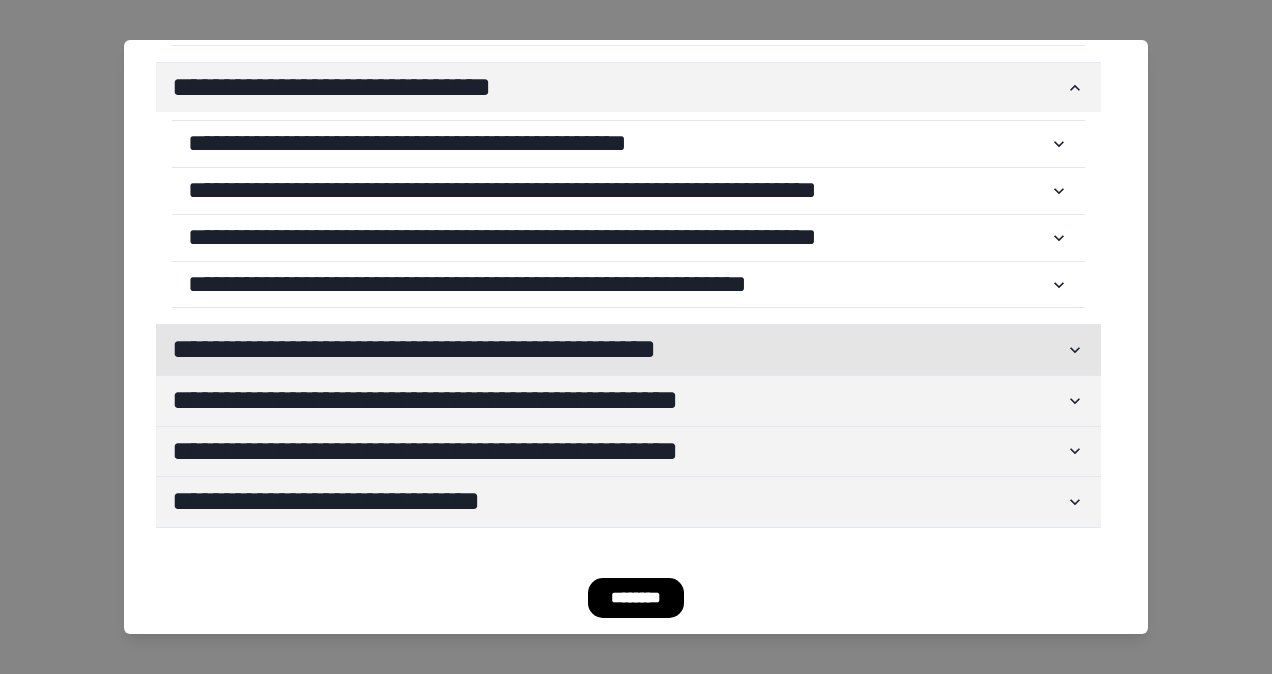 click 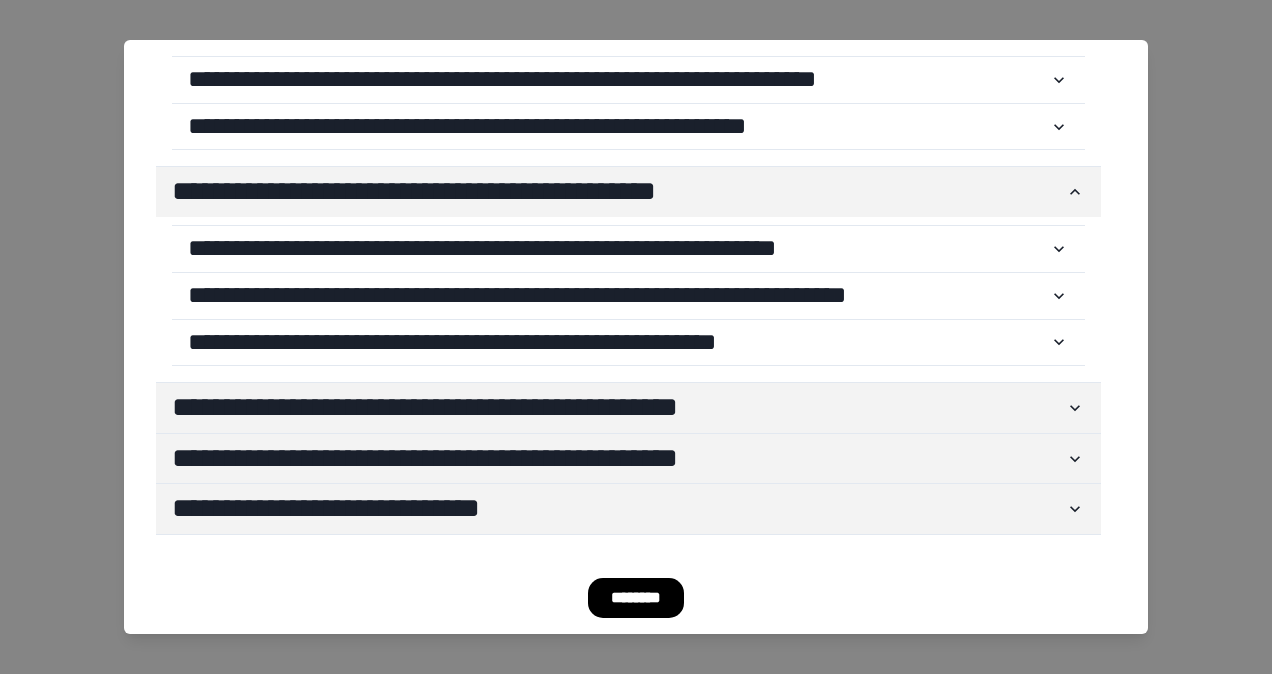 scroll, scrollTop: 564, scrollLeft: 0, axis: vertical 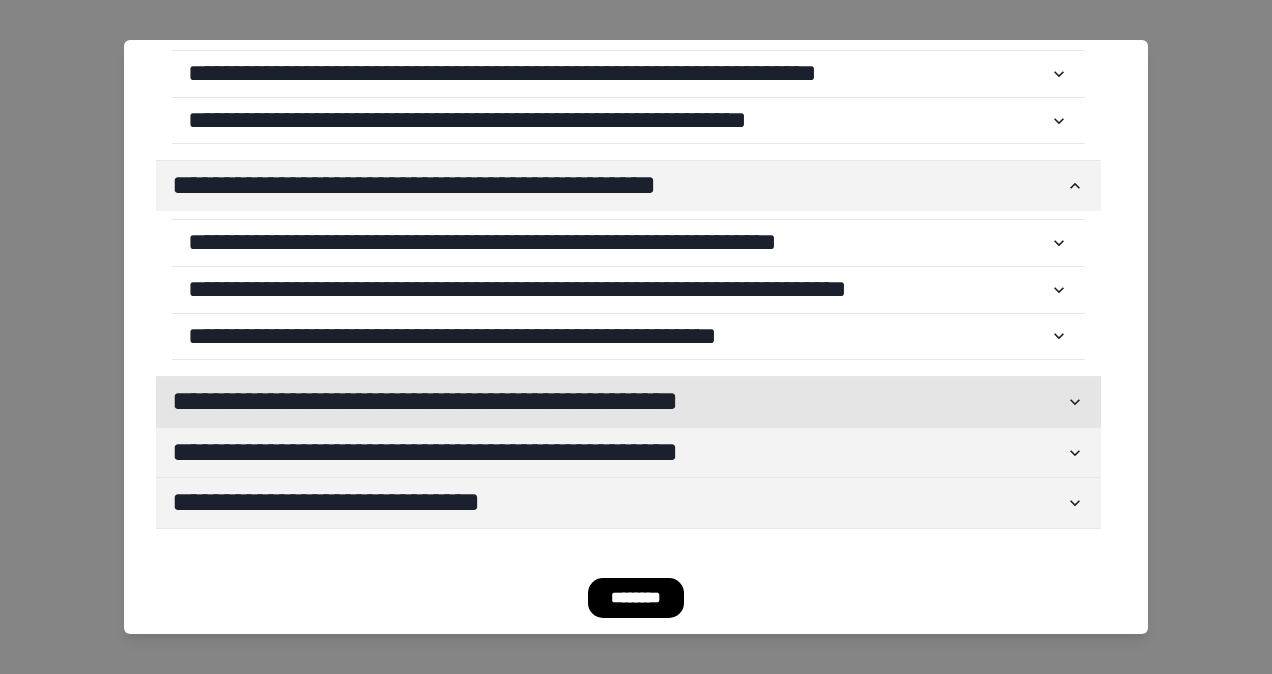 click 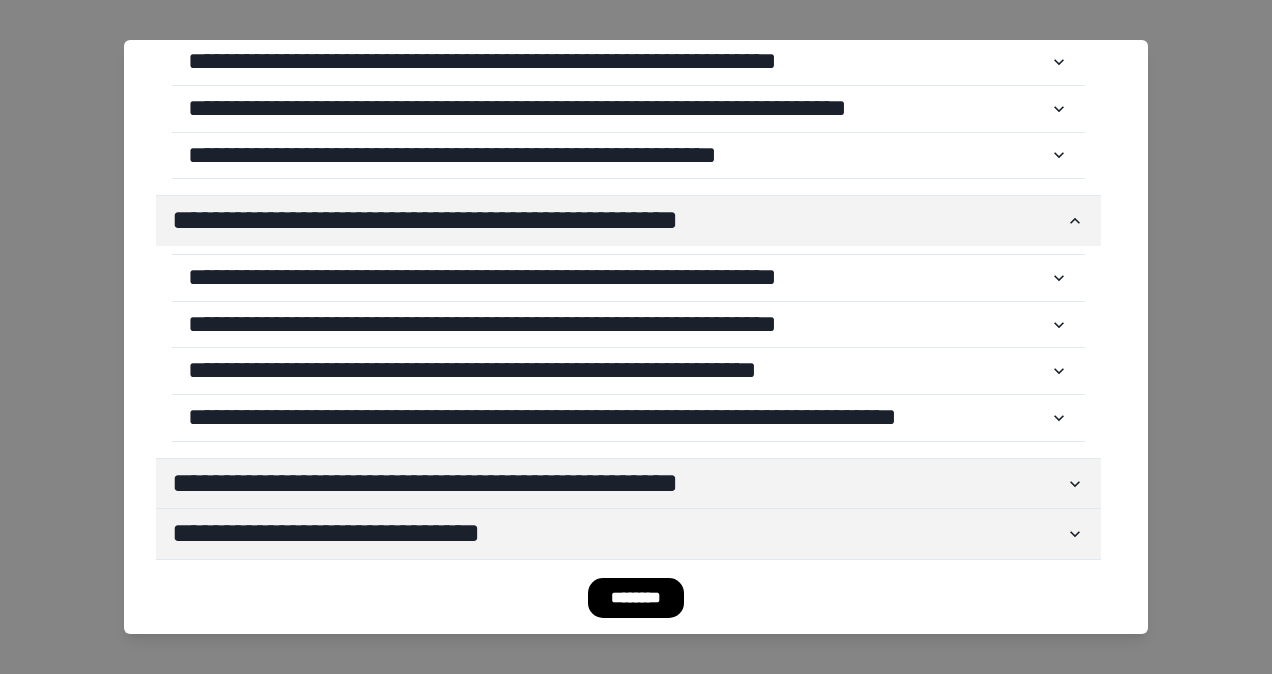 scroll, scrollTop: 758, scrollLeft: 0, axis: vertical 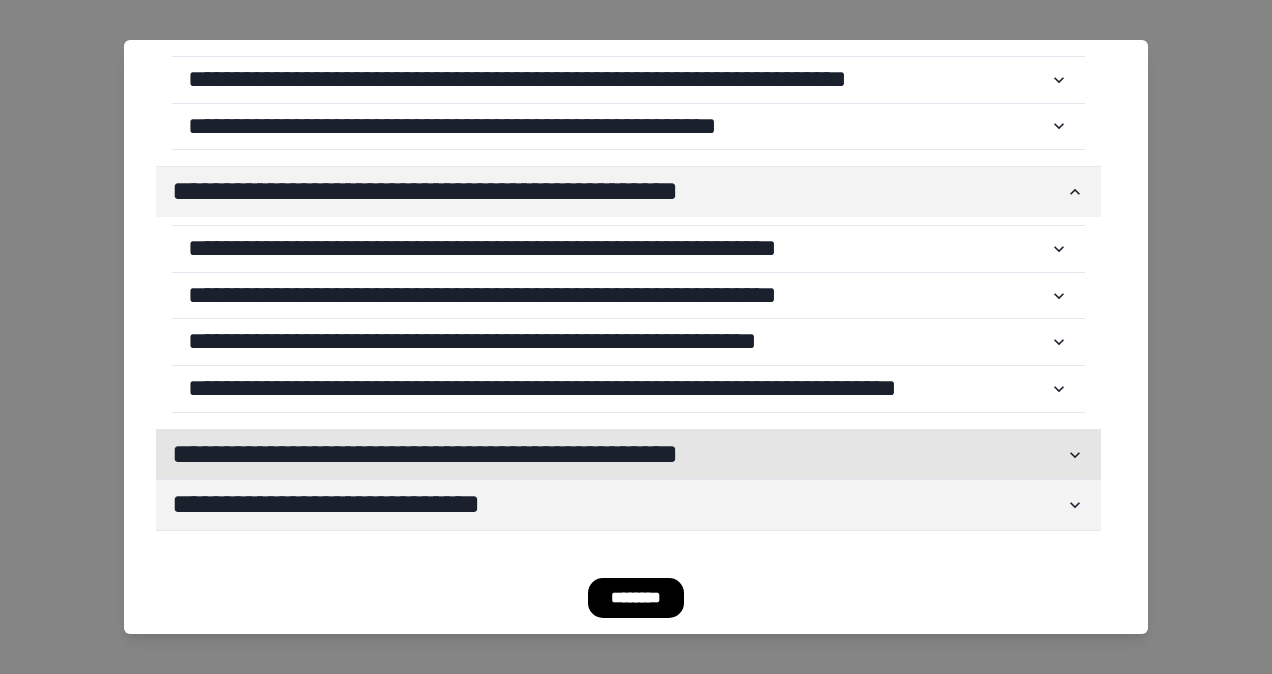 click 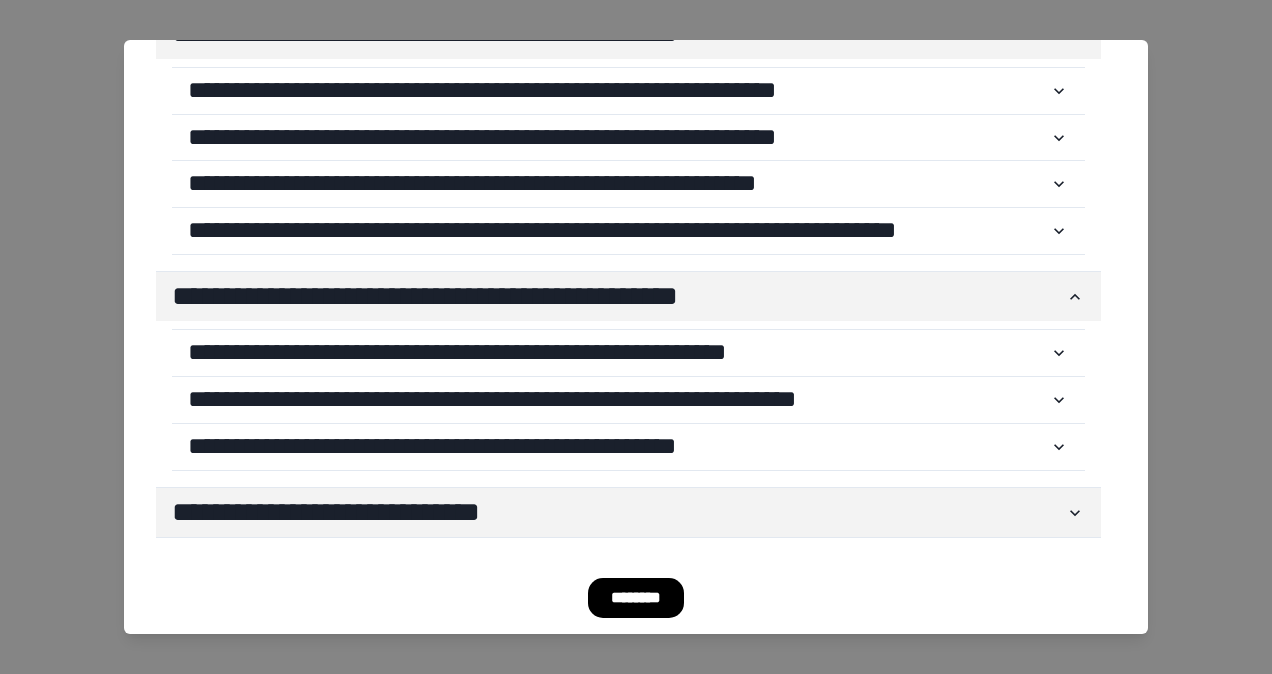 scroll, scrollTop: 938, scrollLeft: 0, axis: vertical 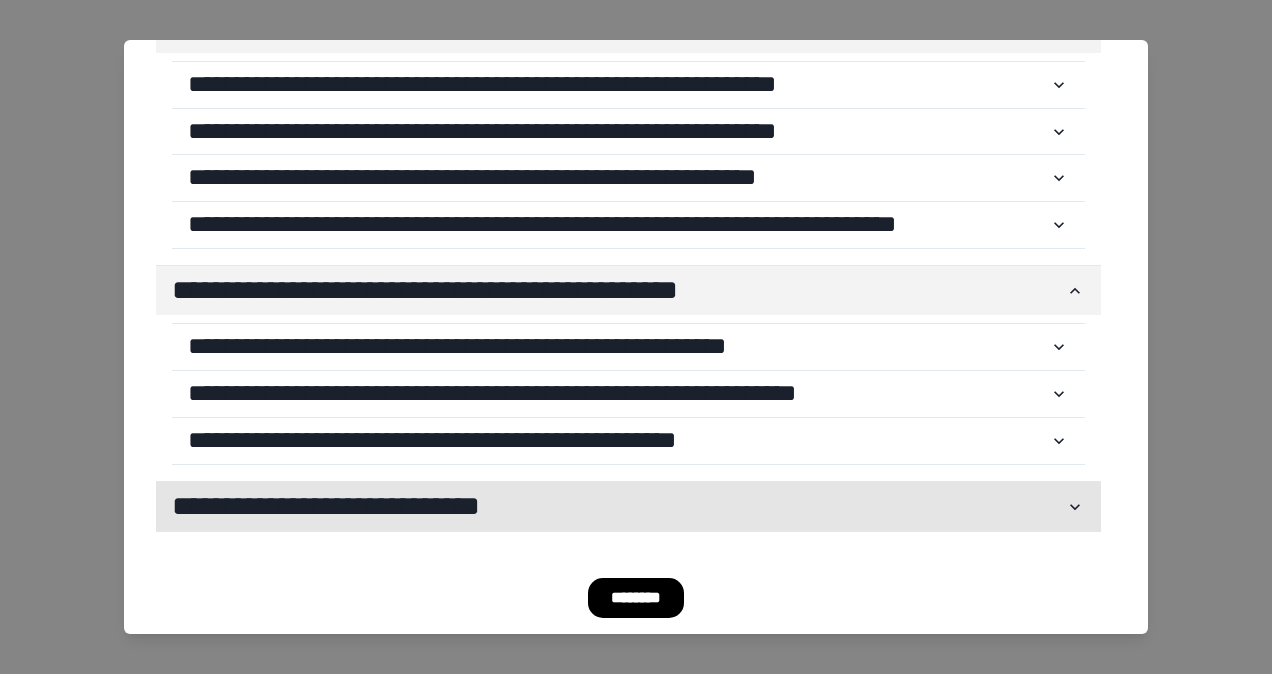 click 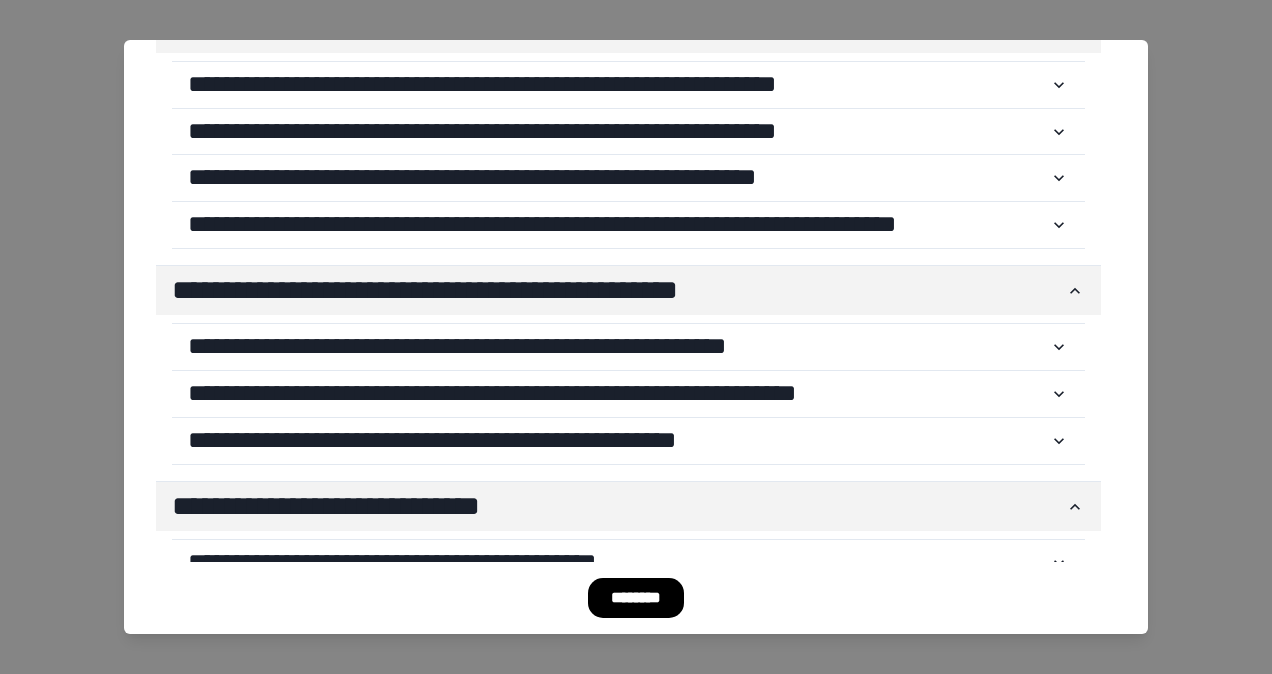 scroll, scrollTop: 1102, scrollLeft: 0, axis: vertical 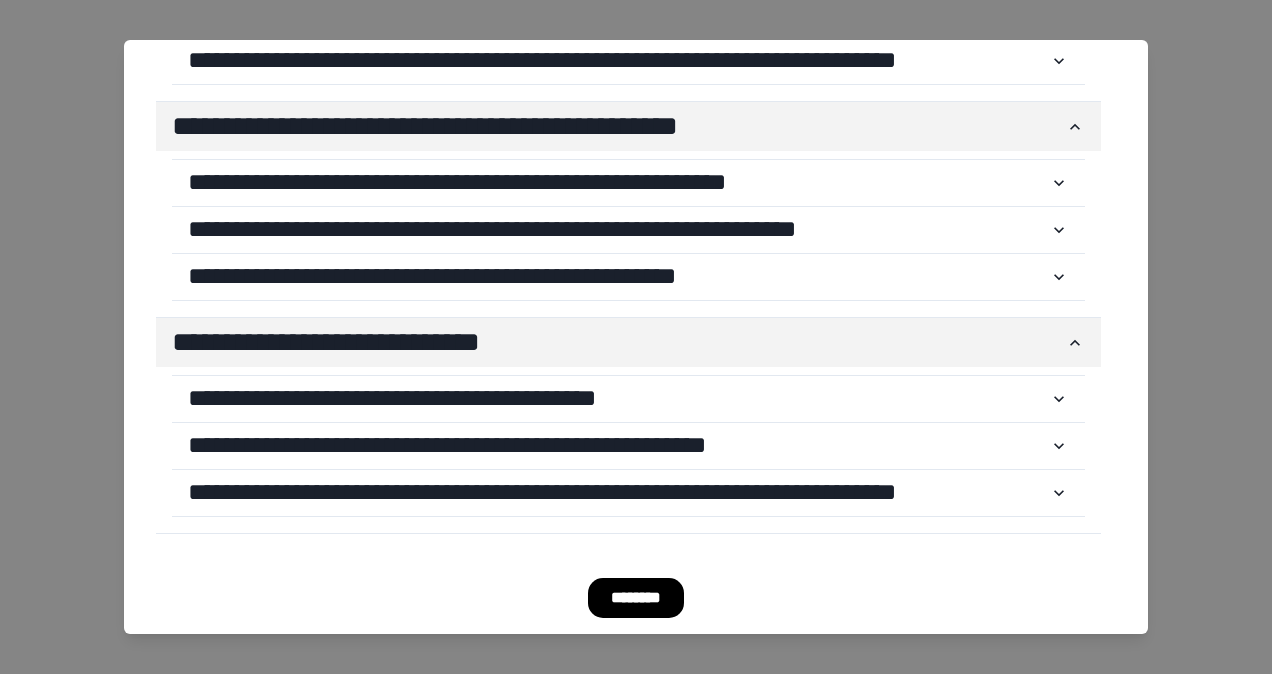 click on "********" at bounding box center (636, 598) 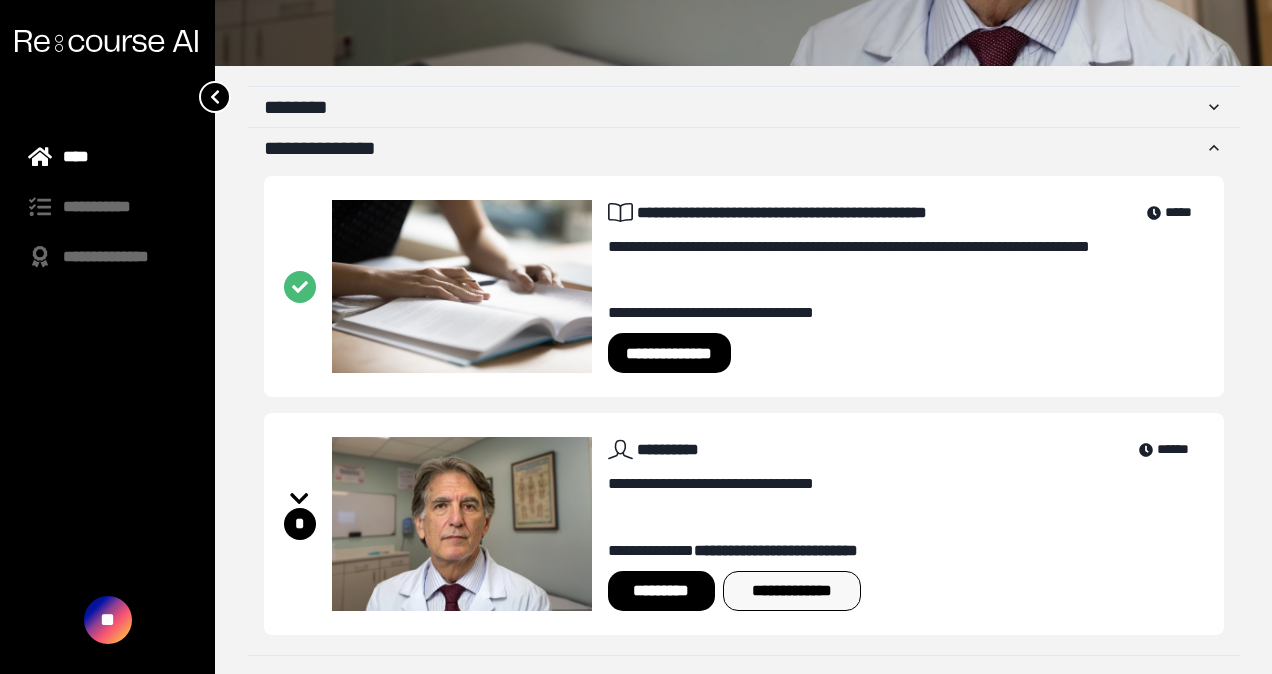 click on "**********" at bounding box center (792, 591) 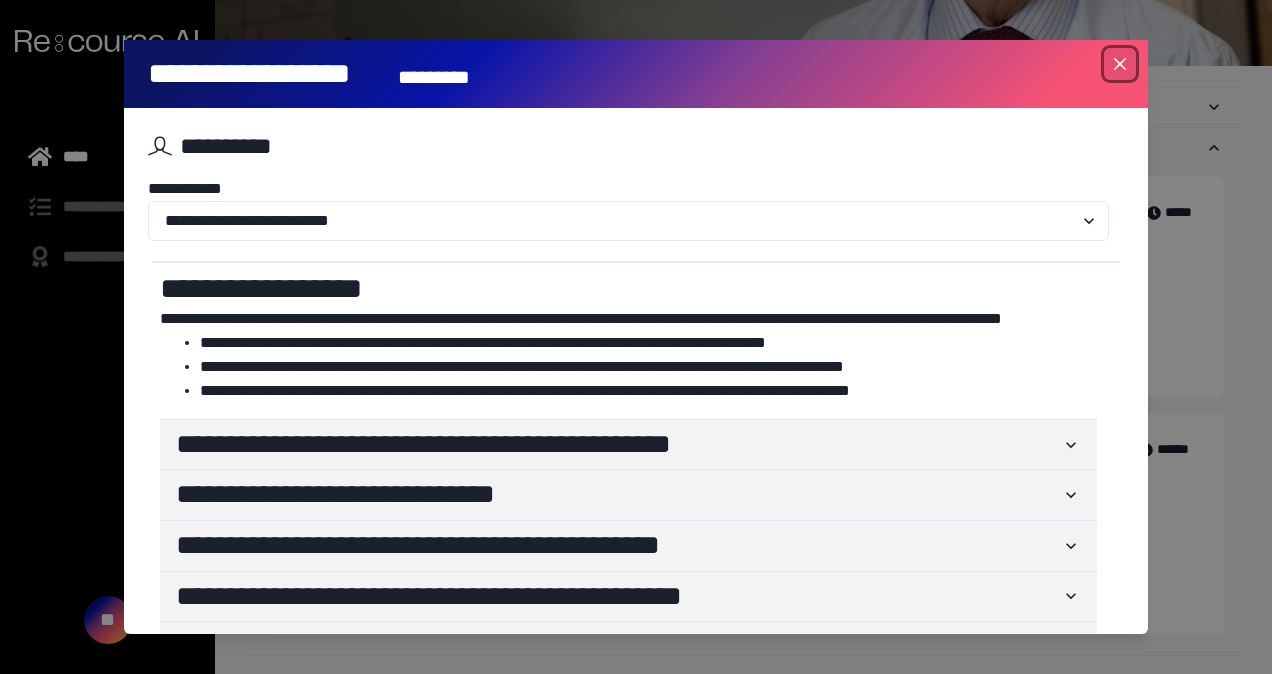 click at bounding box center [1120, 64] 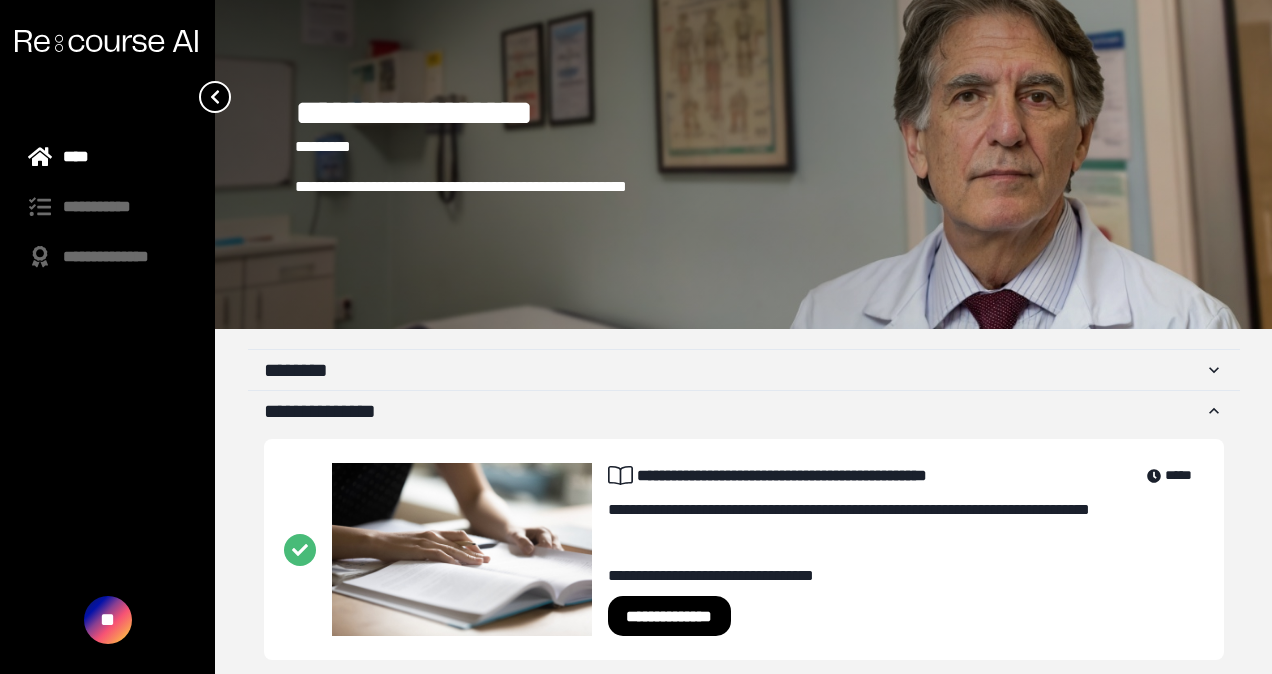 scroll, scrollTop: 0, scrollLeft: 0, axis: both 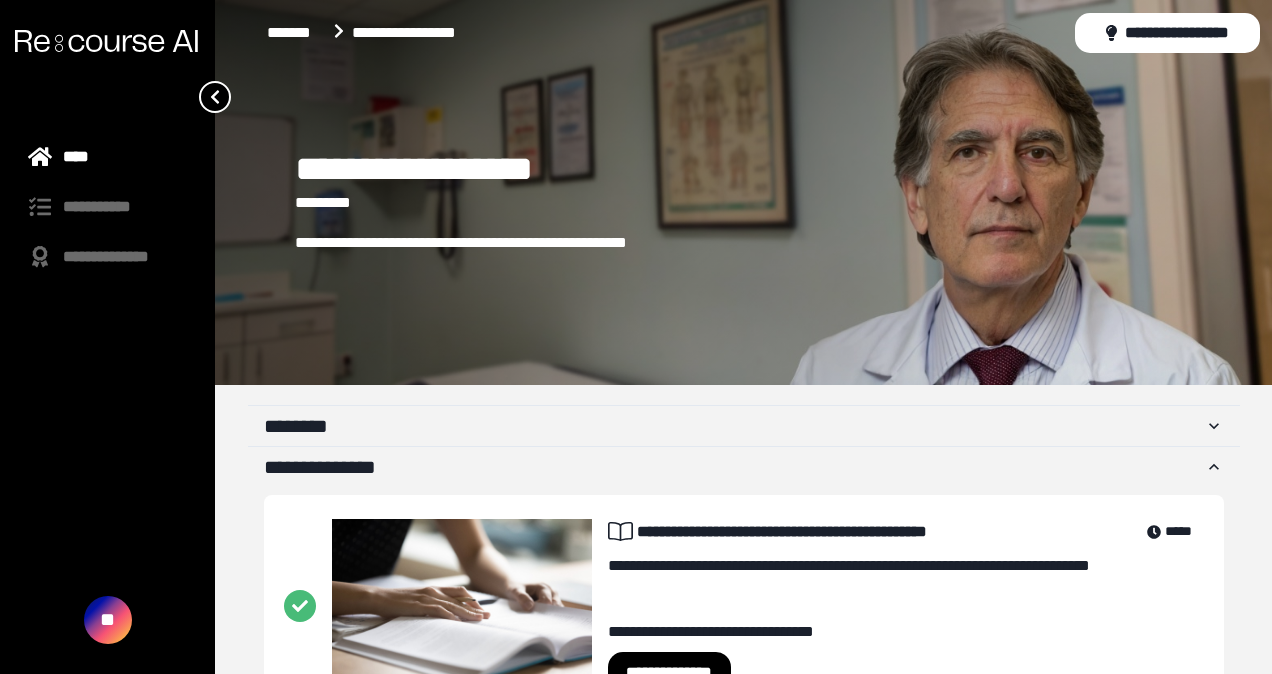 drag, startPoint x: 1191, startPoint y: 118, endPoint x: 1054, endPoint y: 206, distance: 162.82812 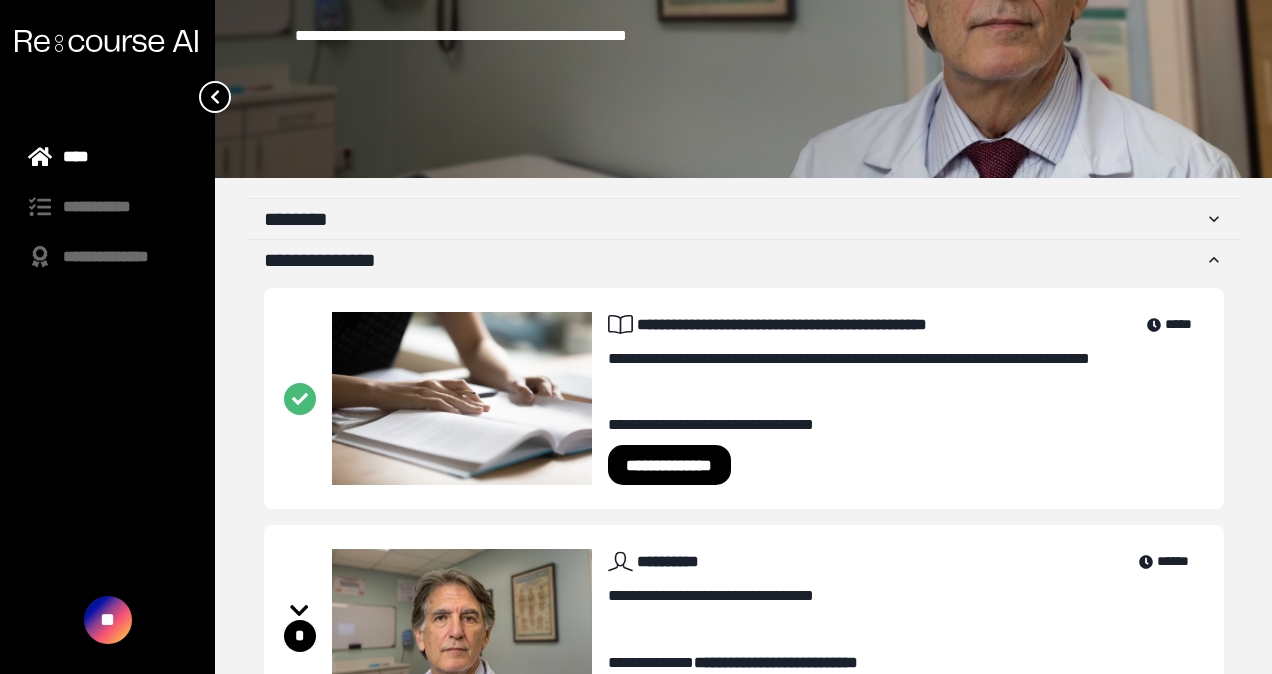 scroll, scrollTop: 0, scrollLeft: 0, axis: both 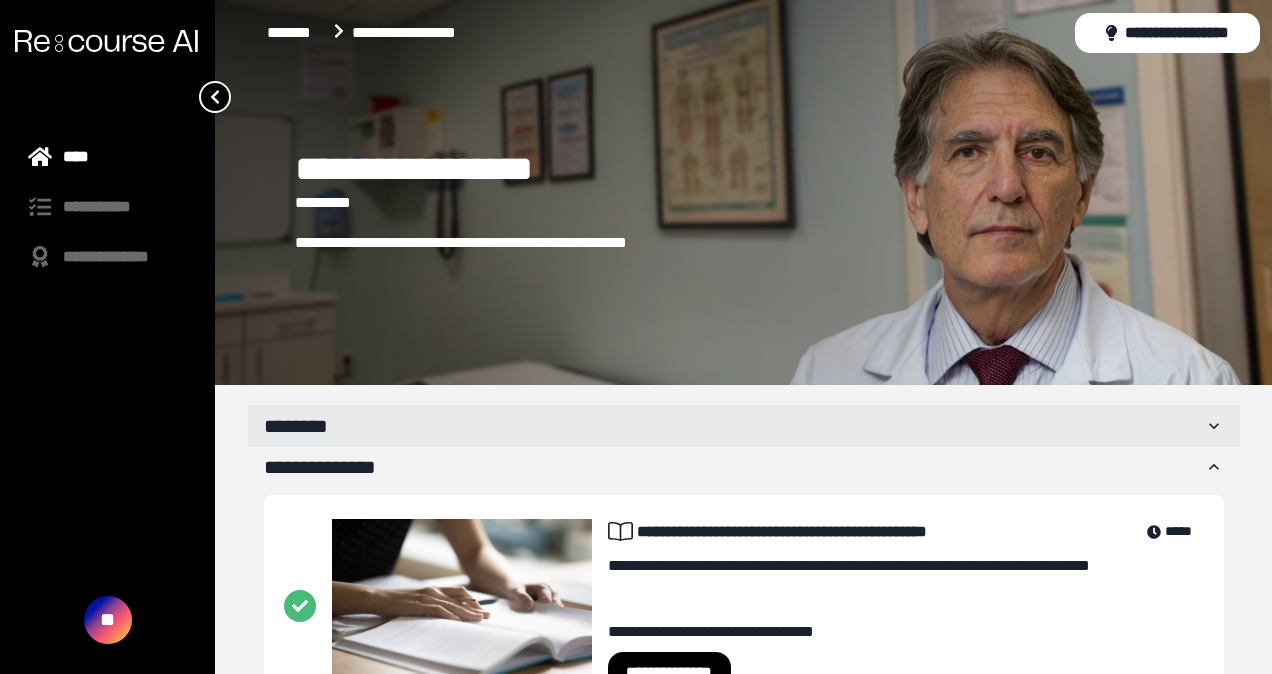 click on "********" at bounding box center (734, 426) 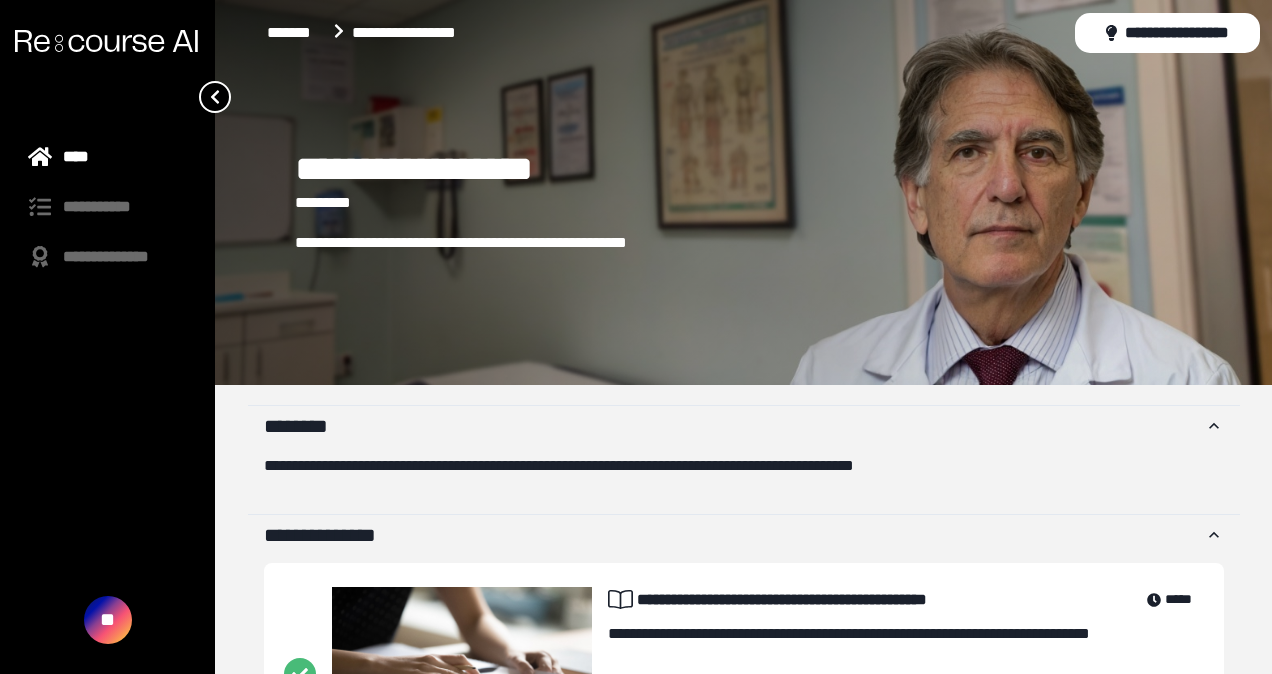drag, startPoint x: 397, startPoint y: 524, endPoint x: 996, endPoint y: 496, distance: 599.65405 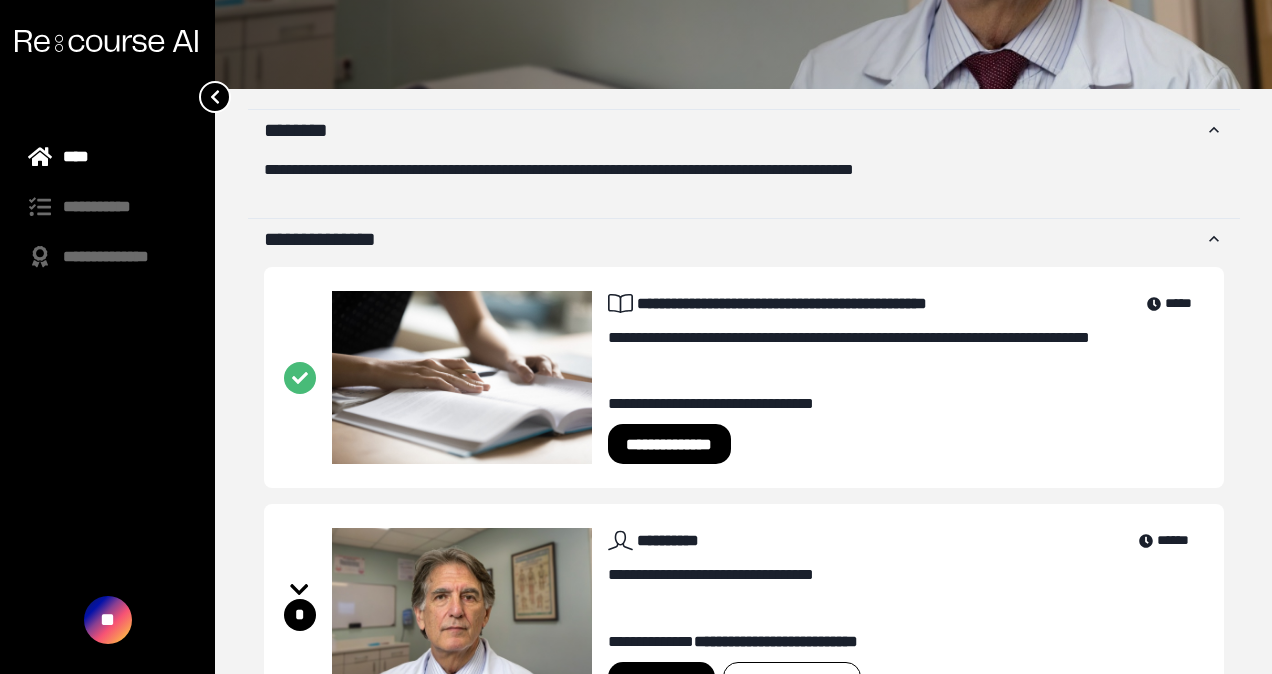 scroll, scrollTop: 387, scrollLeft: 0, axis: vertical 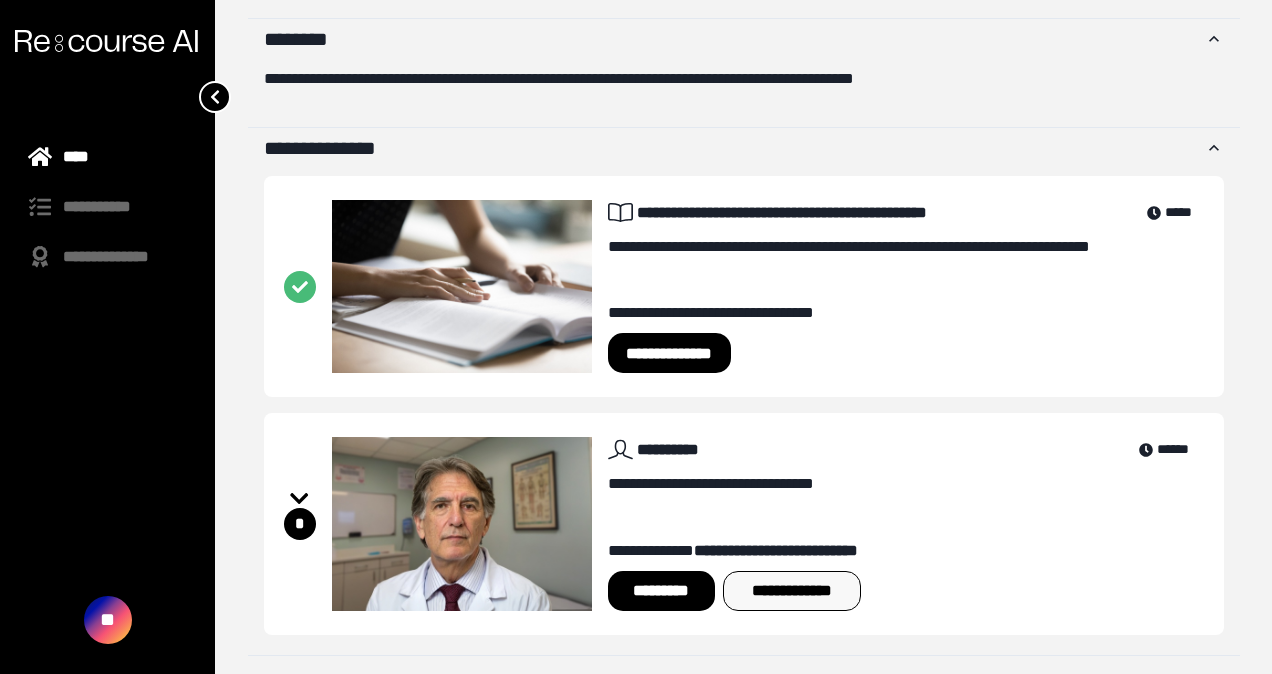 click on "**********" at bounding box center [792, 591] 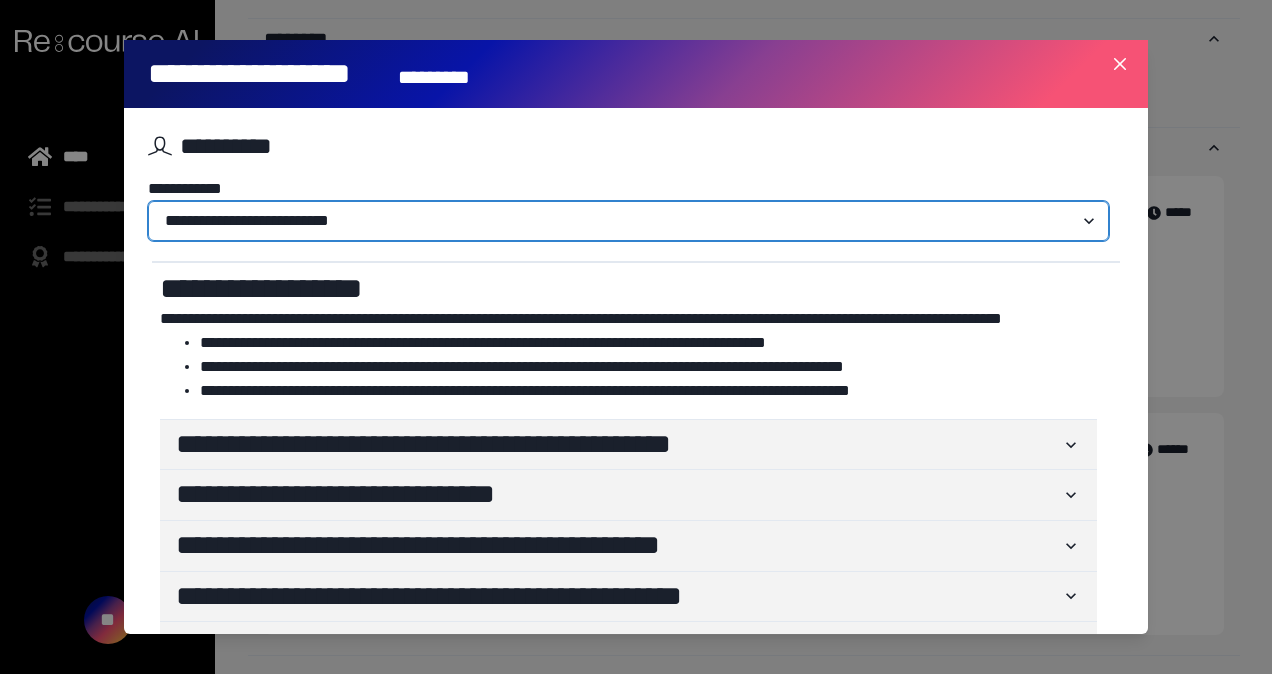 click on "**********" at bounding box center (628, 221) 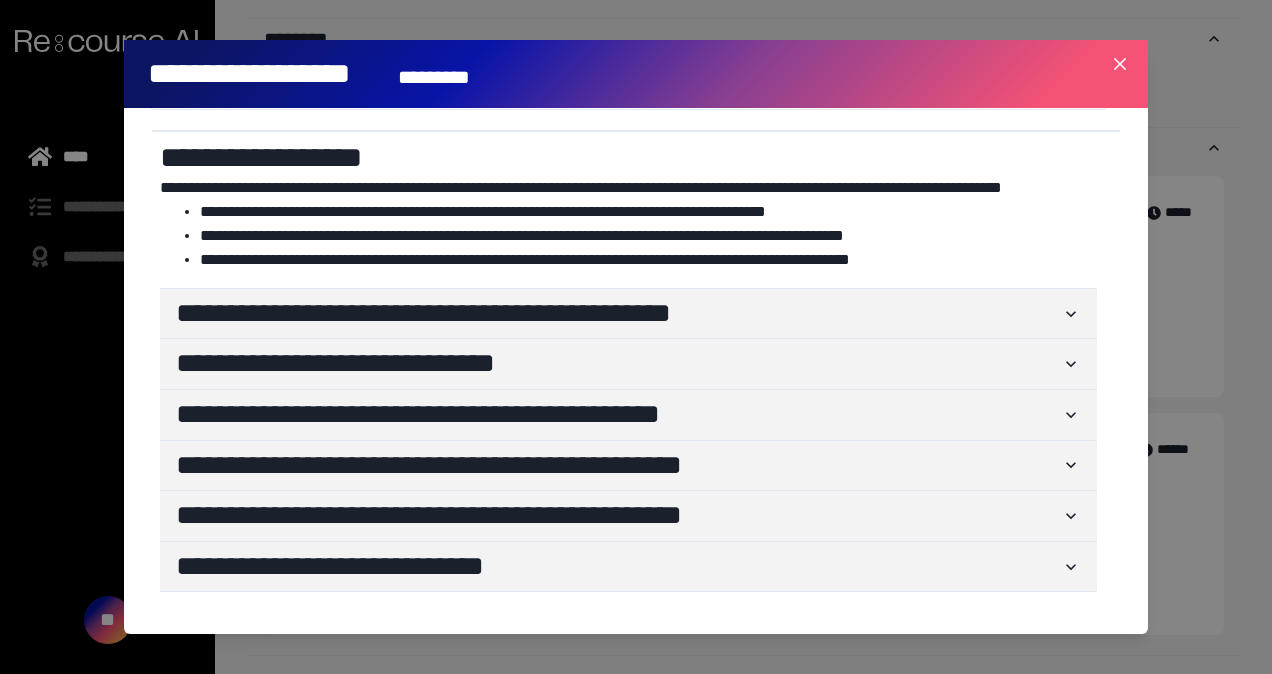 scroll, scrollTop: 0, scrollLeft: 0, axis: both 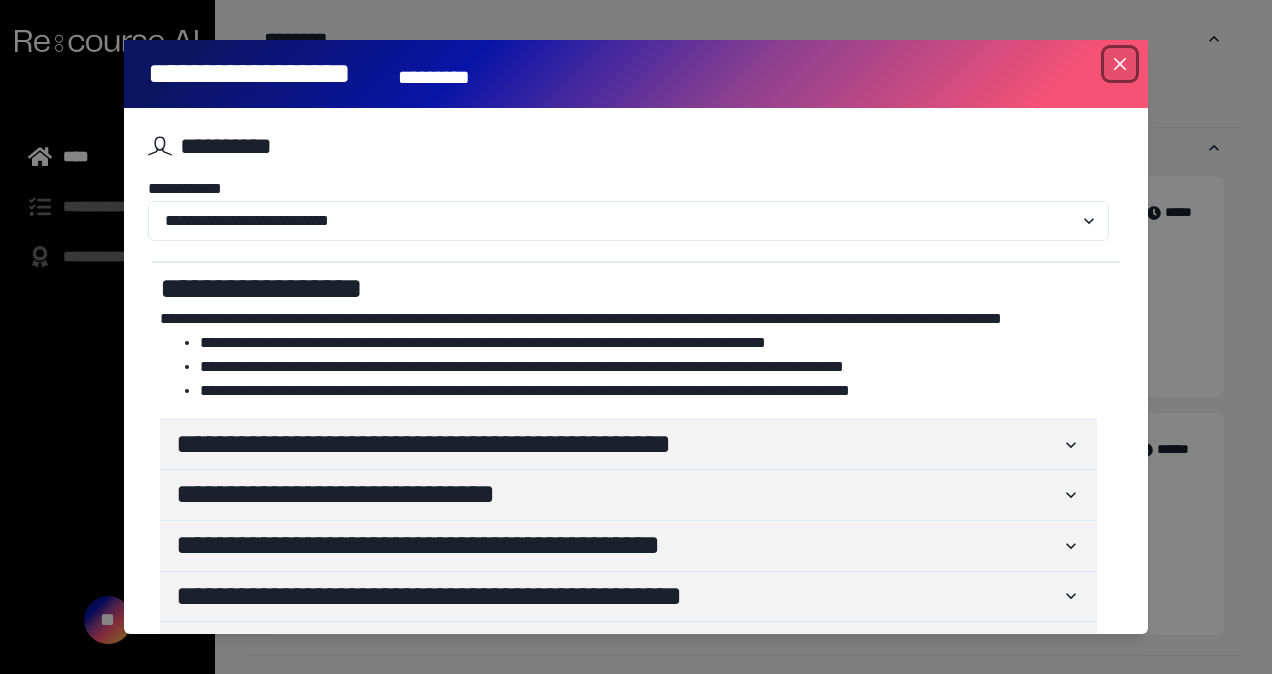 click 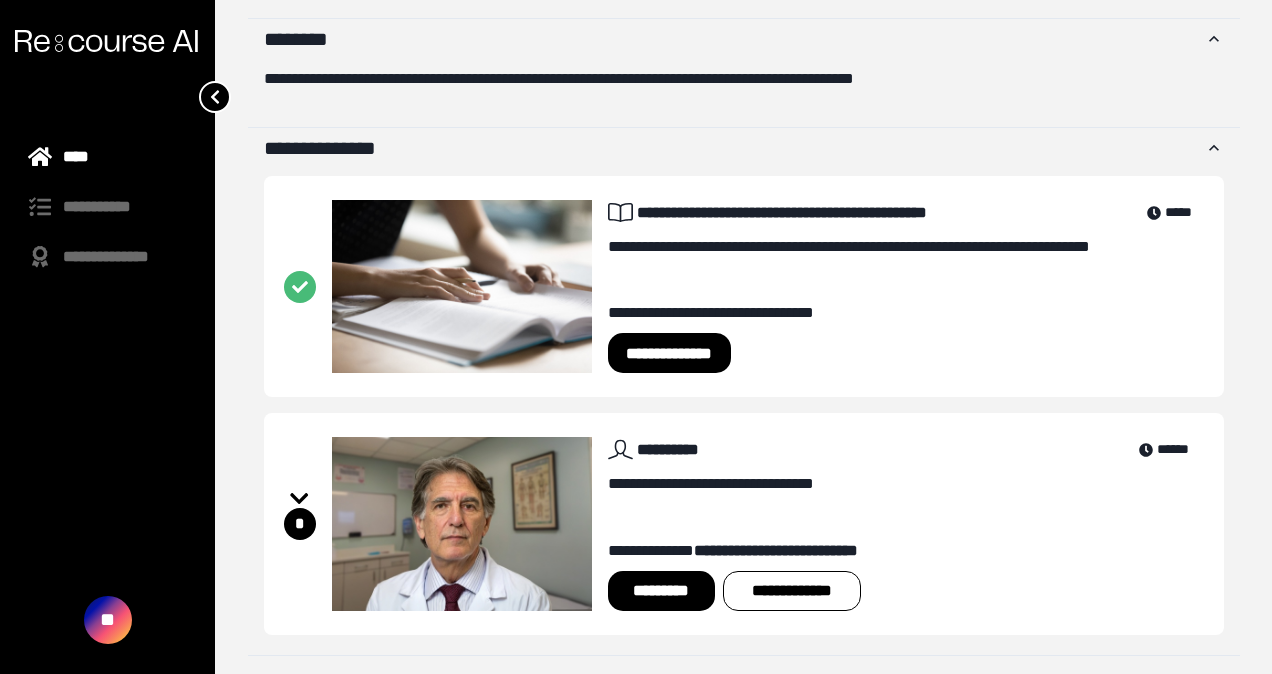 click on "*" at bounding box center (300, 524) 